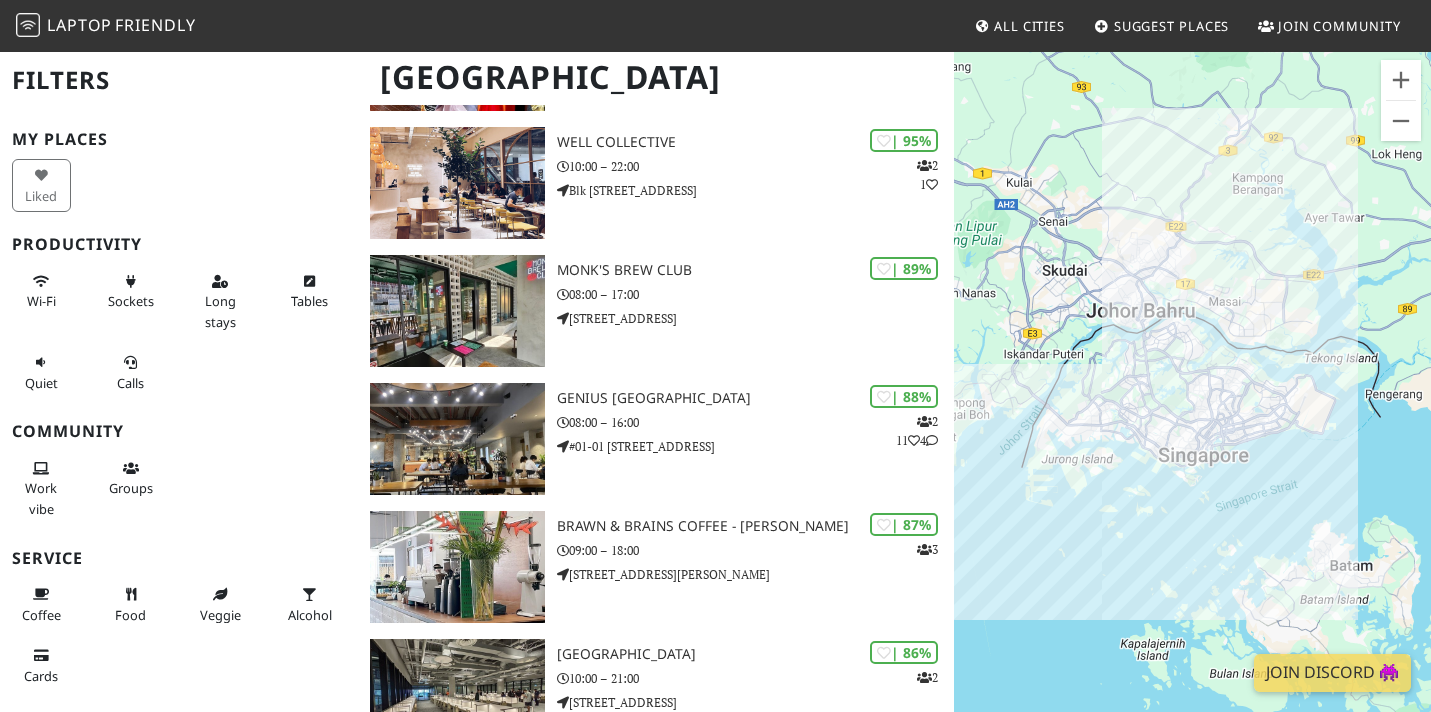 scroll, scrollTop: 284, scrollLeft: 0, axis: vertical 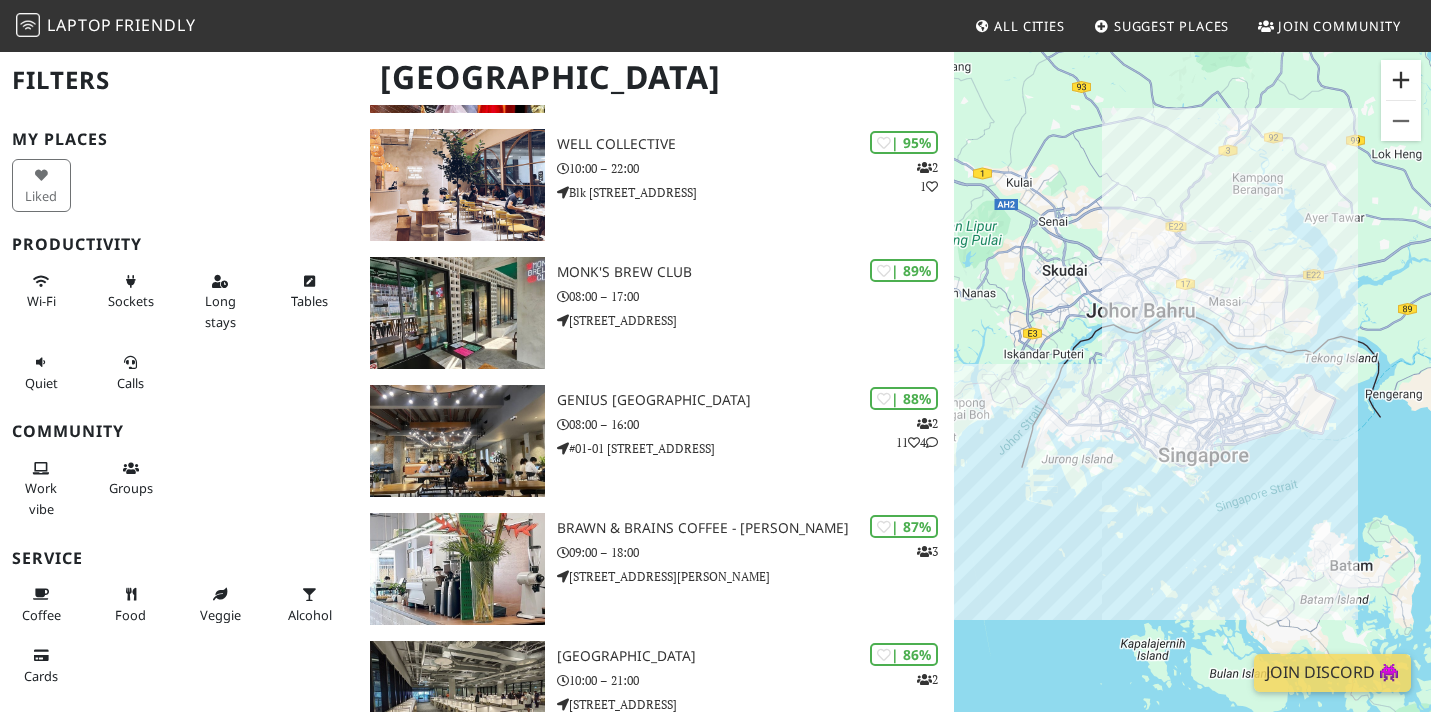 click at bounding box center (1401, 80) 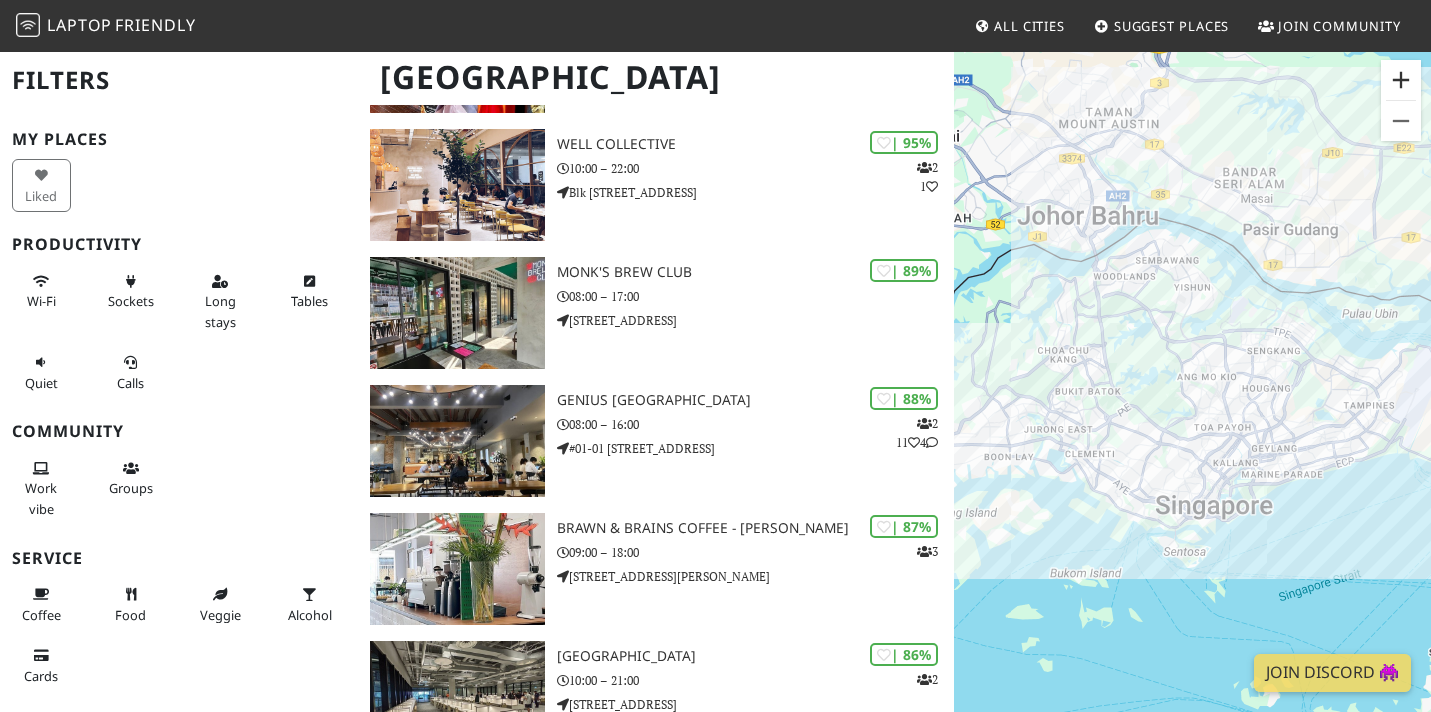 click at bounding box center (1401, 80) 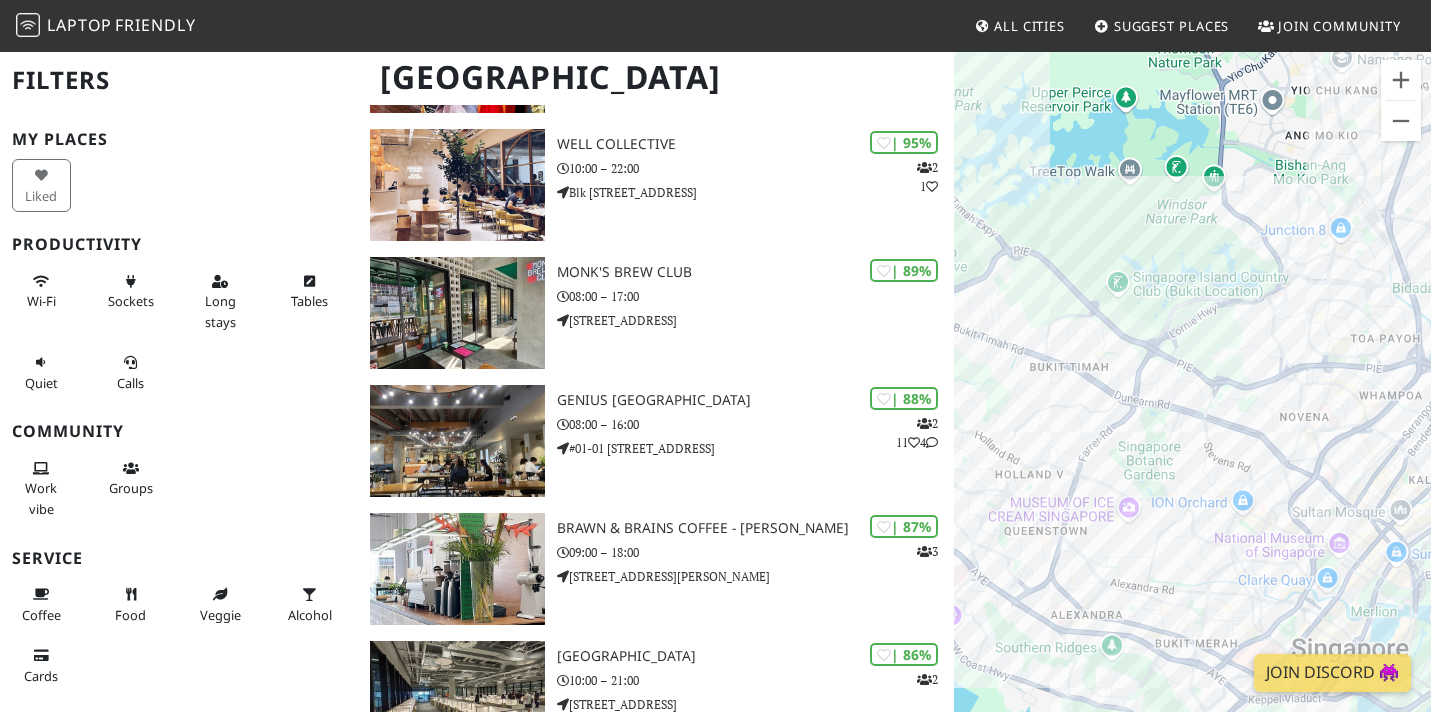 drag, startPoint x: 1107, startPoint y: 454, endPoint x: 1101, endPoint y: 338, distance: 116.15507 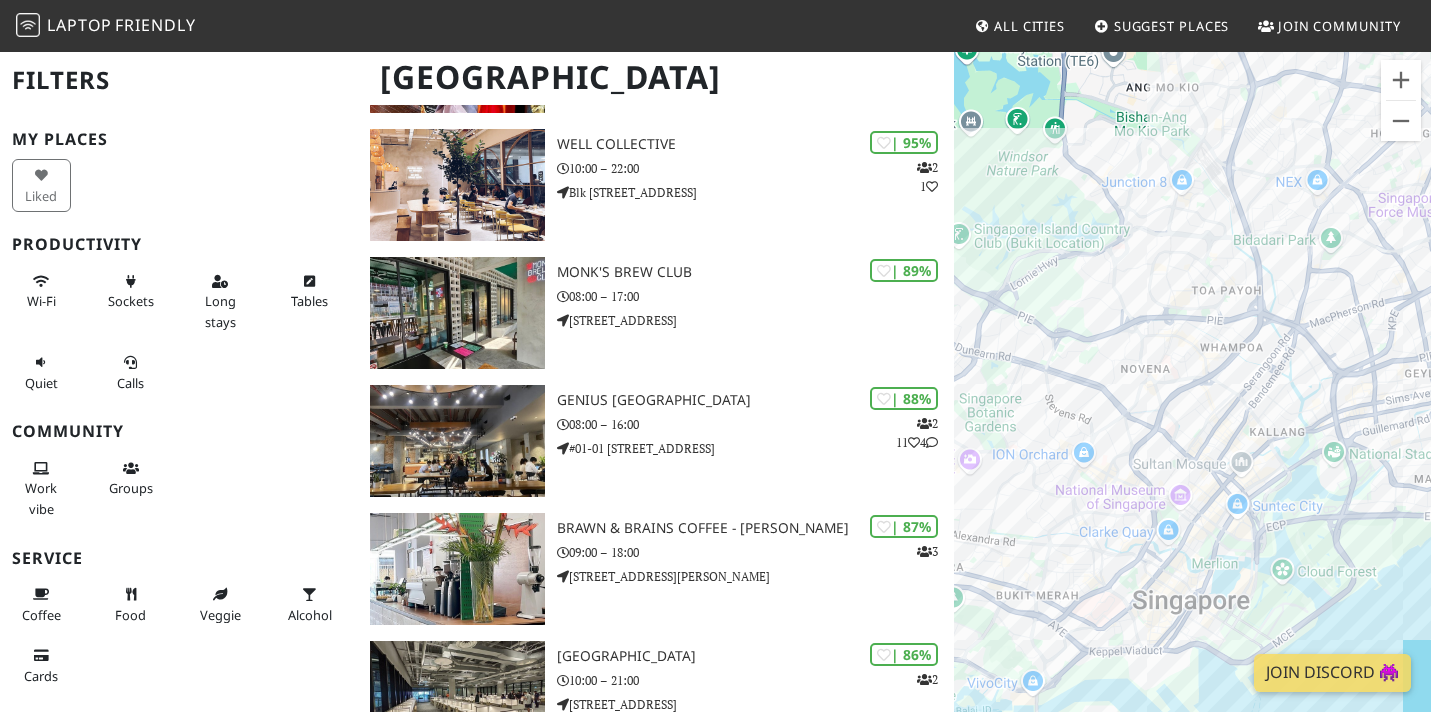 drag, startPoint x: 1168, startPoint y: 473, endPoint x: 1005, endPoint y: 420, distance: 171.40012 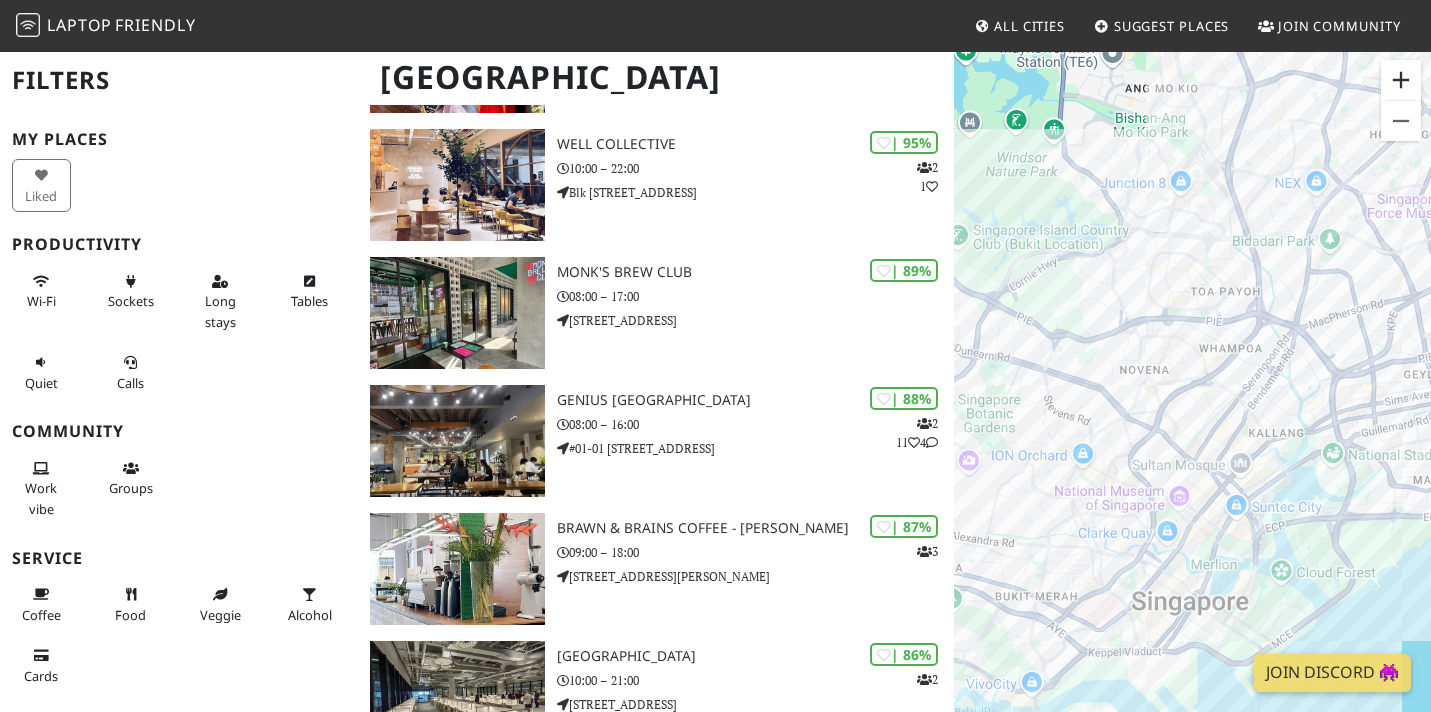 click at bounding box center (1401, 80) 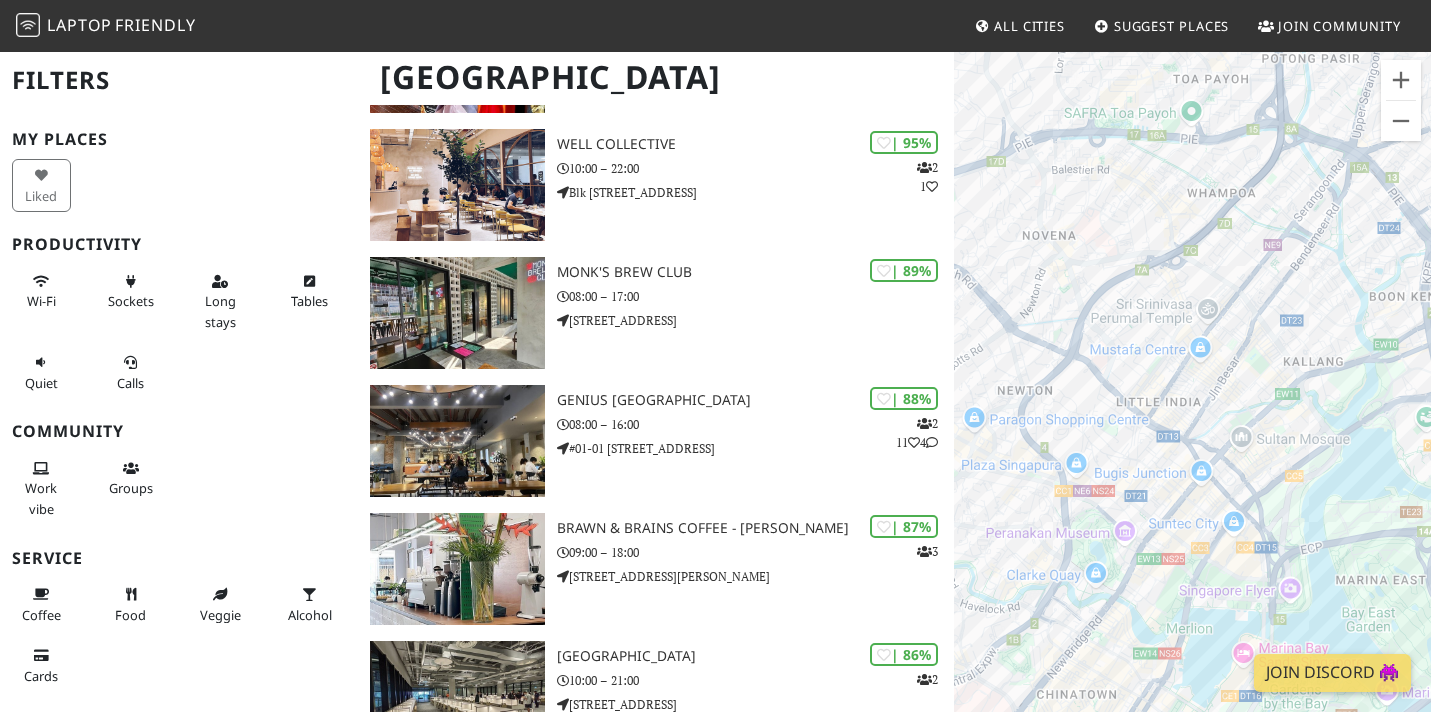drag, startPoint x: 1114, startPoint y: 453, endPoint x: 1056, endPoint y: 364, distance: 106.23088 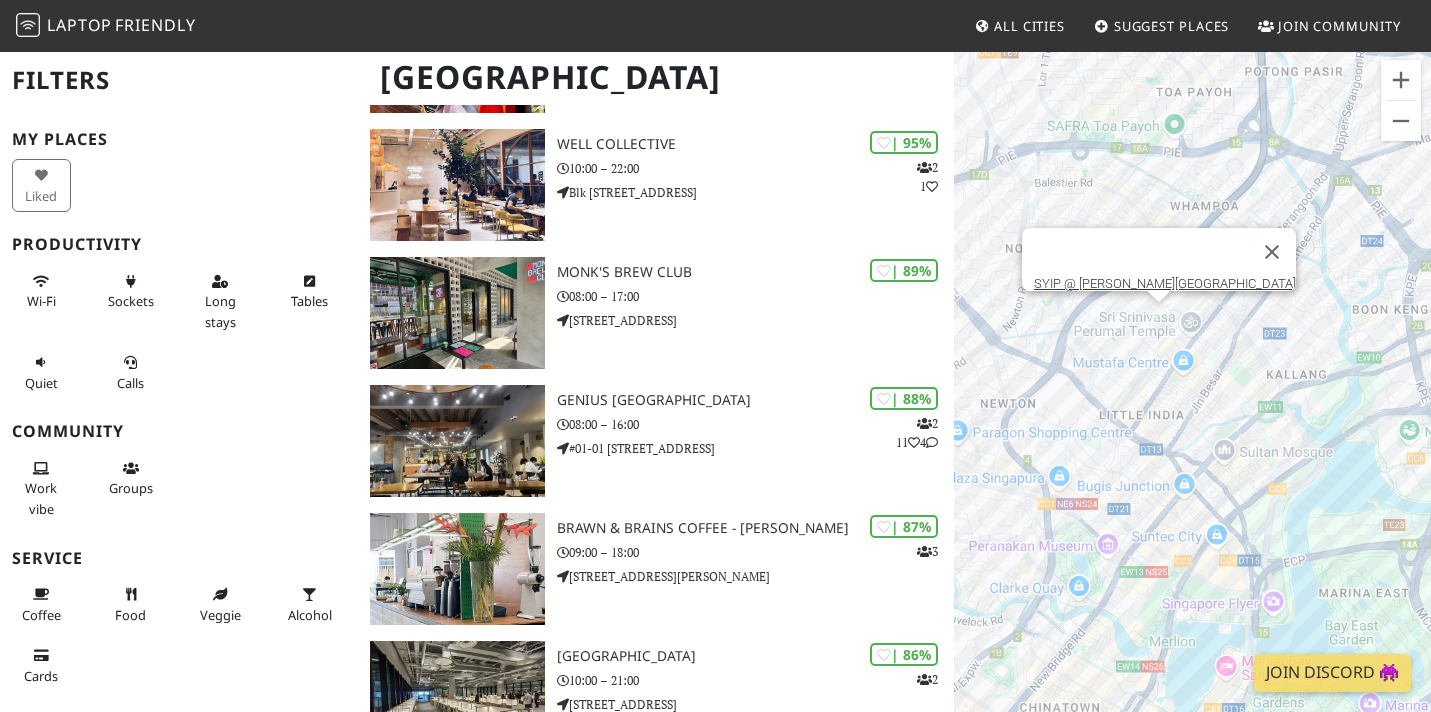 click on "To navigate, press the arrow keys. SYIP @ [PERSON_NAME][GEOGRAPHIC_DATA]" at bounding box center (1192, 406) 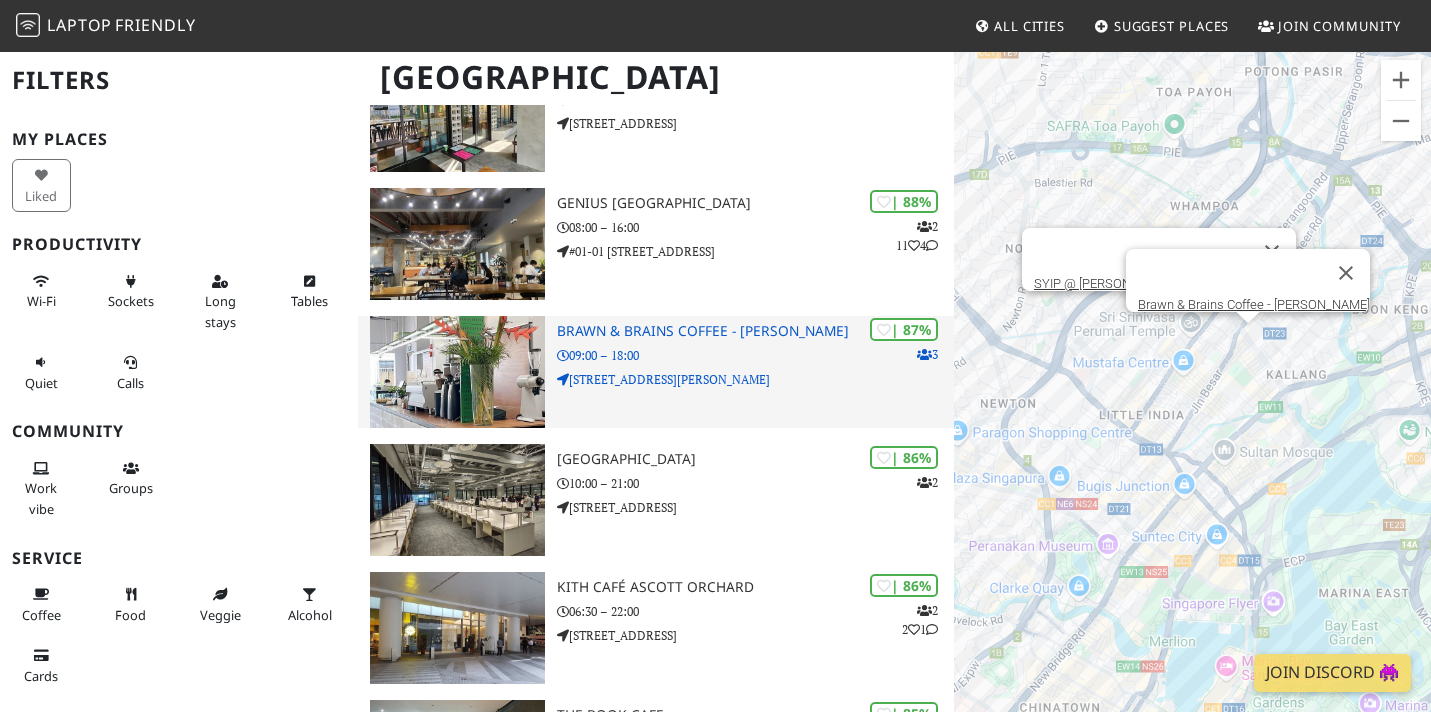 scroll, scrollTop: 492, scrollLeft: 0, axis: vertical 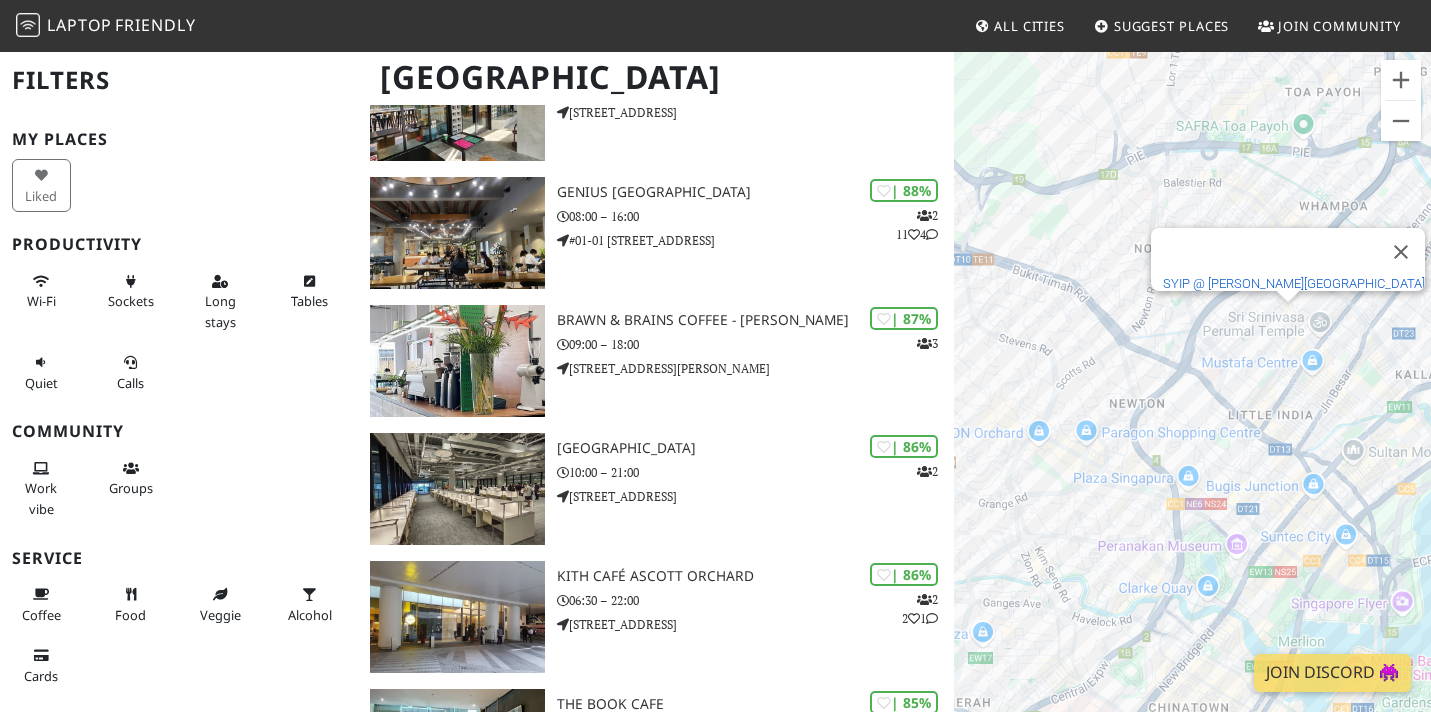 click on "SYIP @ [PERSON_NAME][GEOGRAPHIC_DATA]" at bounding box center [1294, 283] 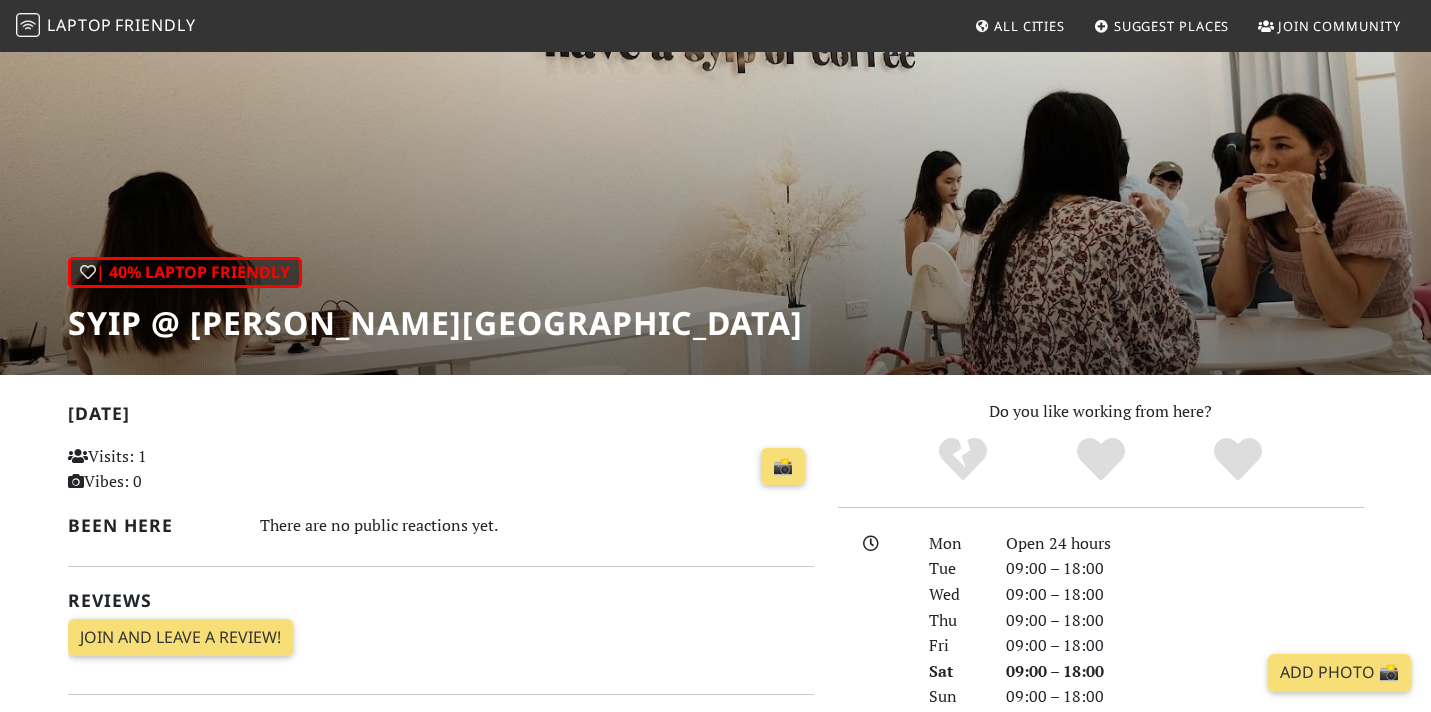 scroll, scrollTop: 97, scrollLeft: 0, axis: vertical 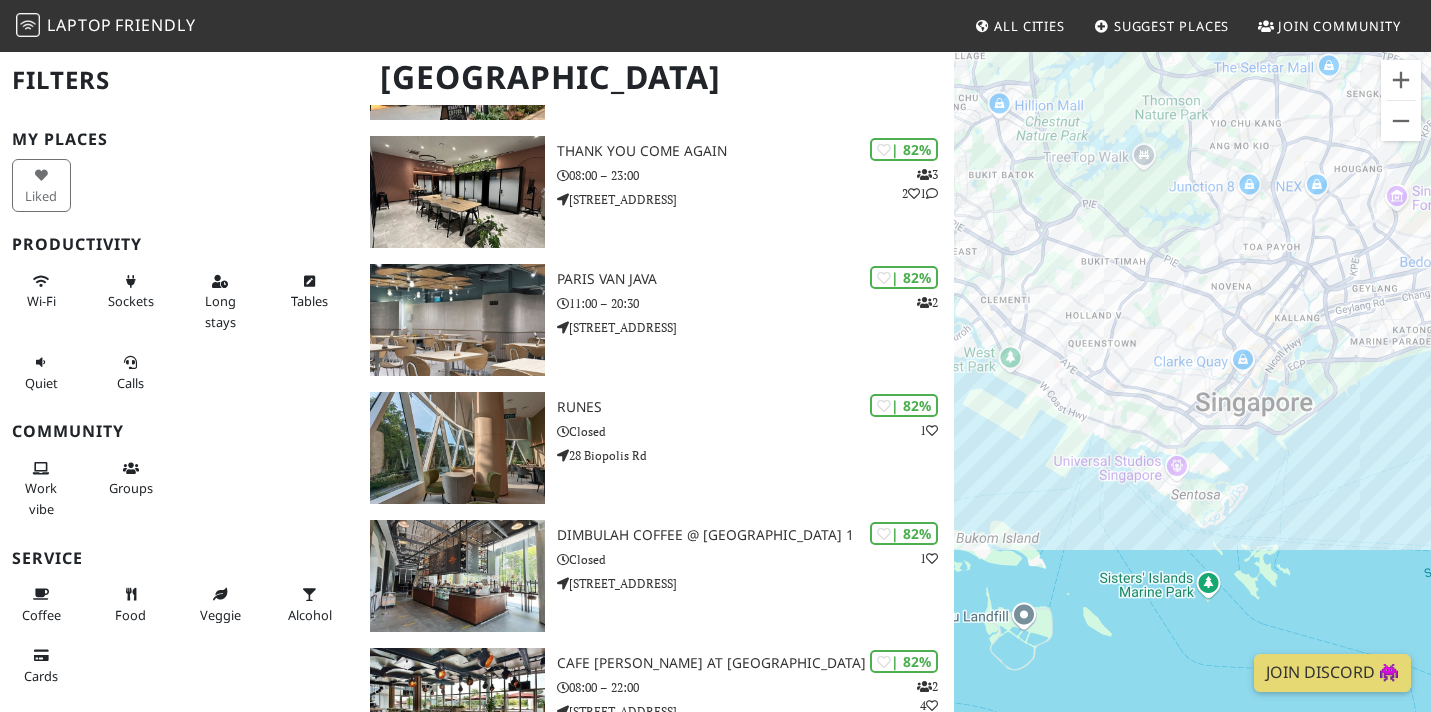 drag, startPoint x: 1135, startPoint y: 462, endPoint x: 1150, endPoint y: -1, distance: 463.24292 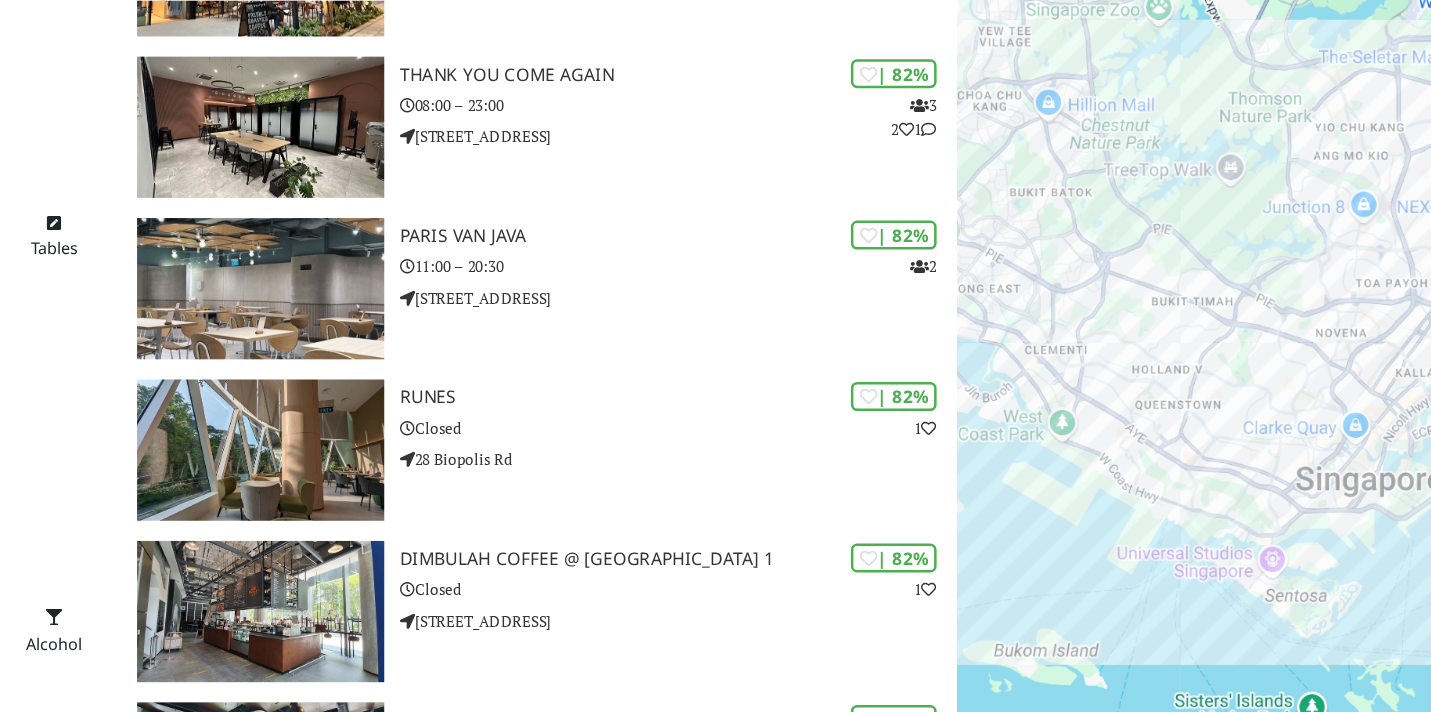 scroll, scrollTop: 1301, scrollLeft: 0, axis: vertical 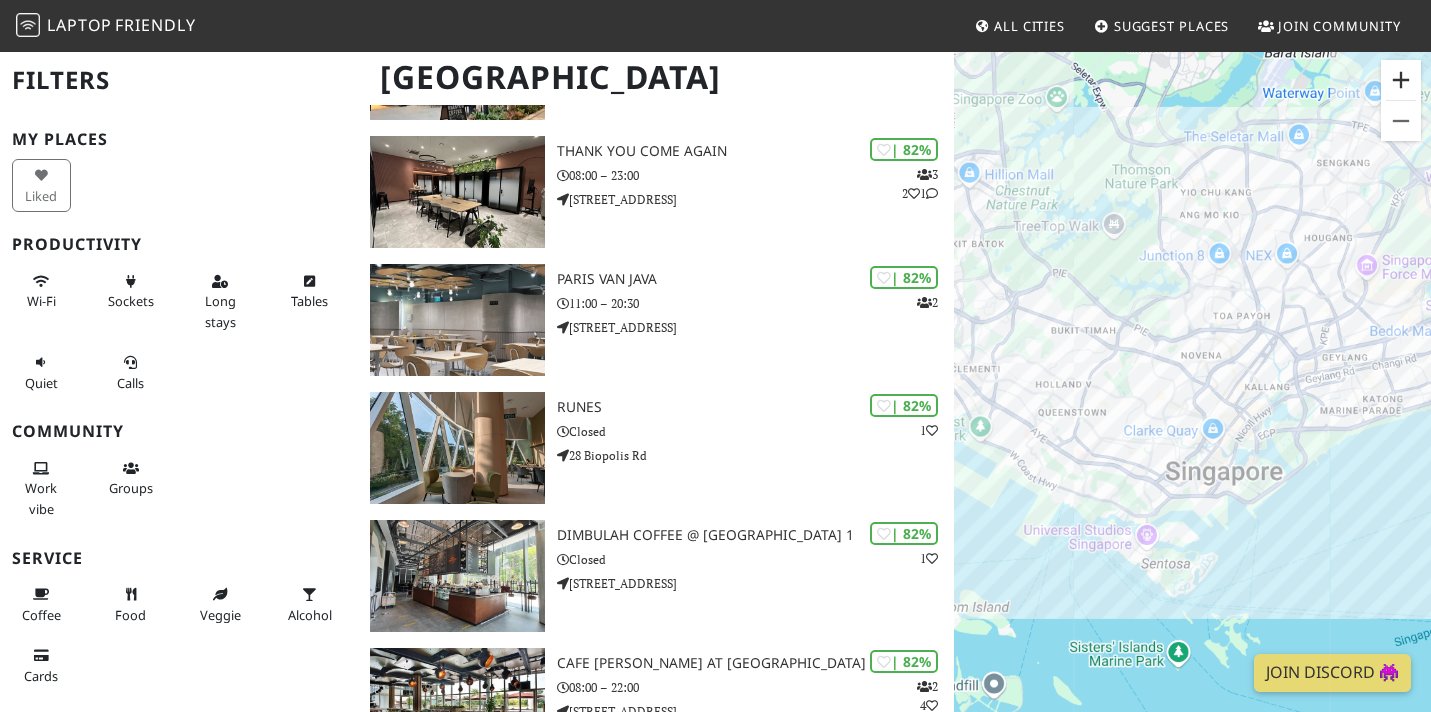 click at bounding box center (1401, 80) 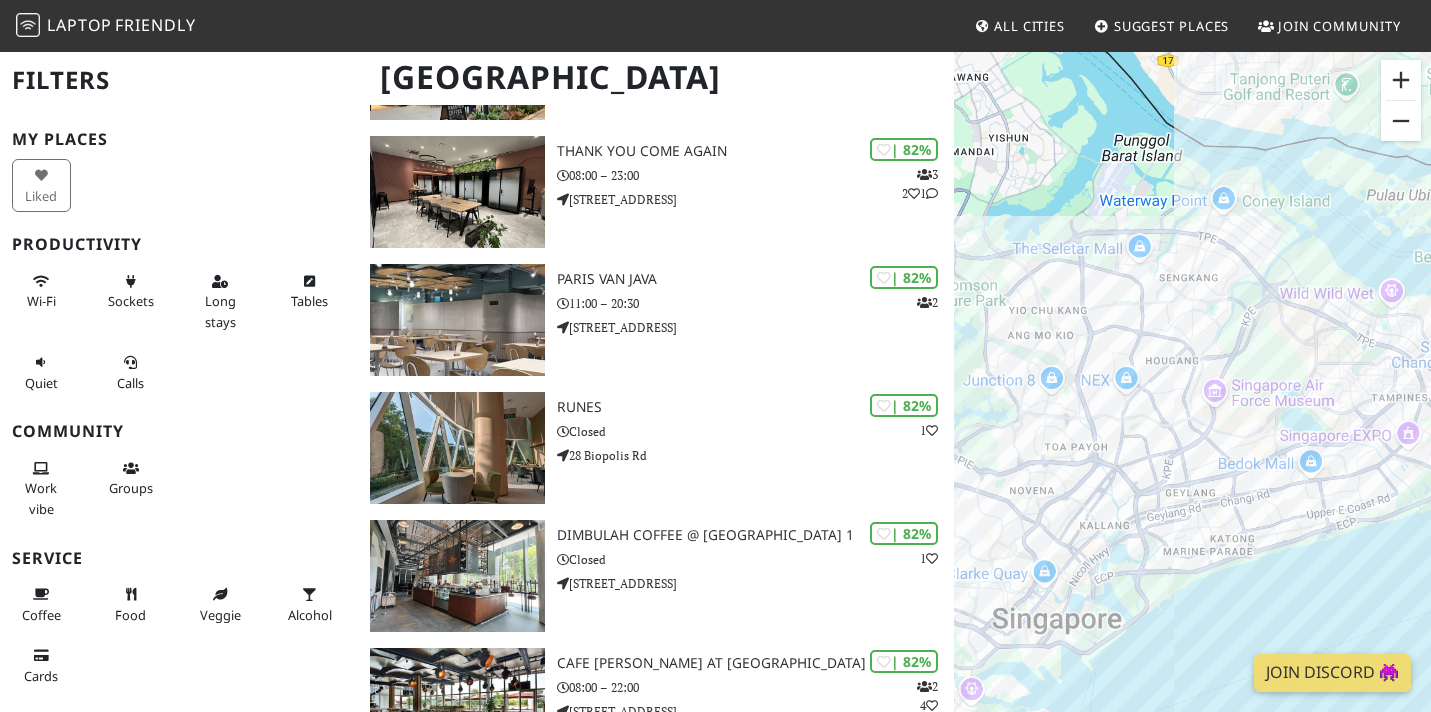drag, startPoint x: 1400, startPoint y: 83, endPoint x: 1393, endPoint y: 100, distance: 18.384777 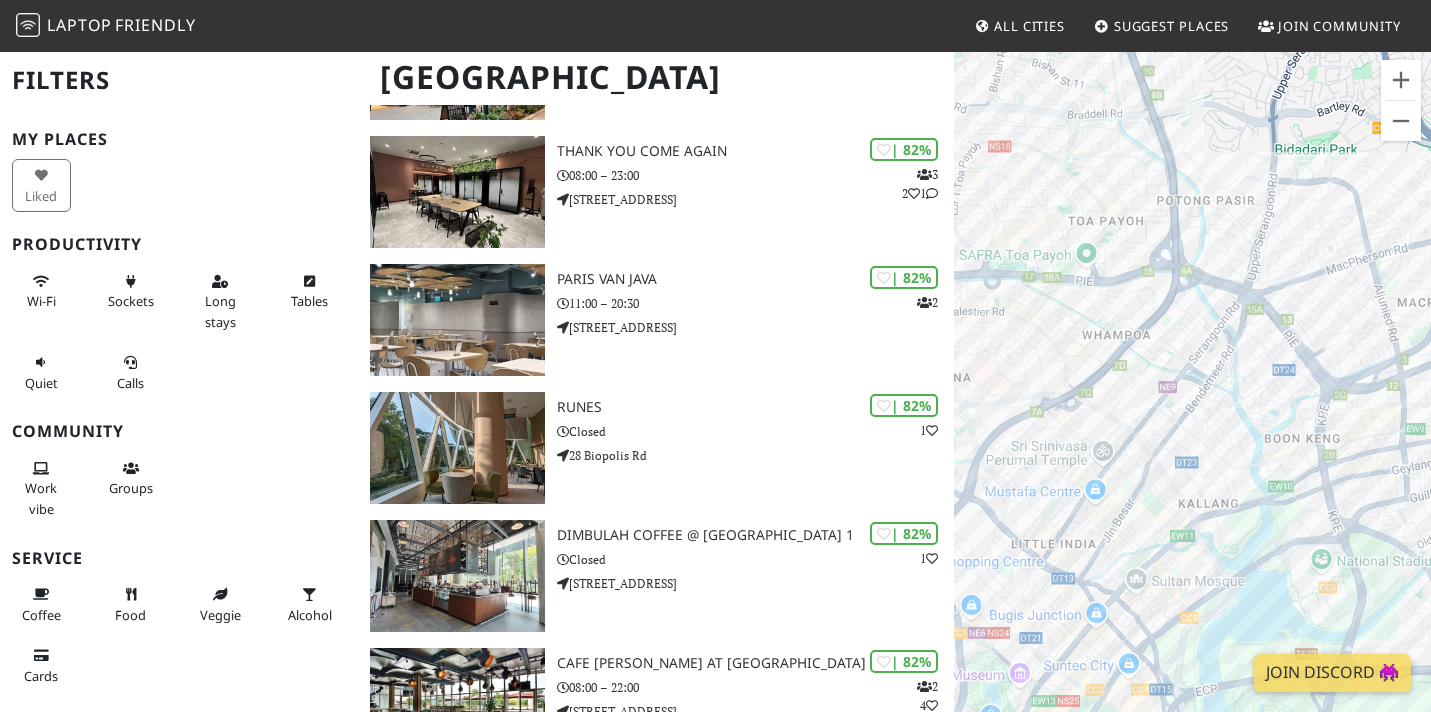 drag, startPoint x: 1101, startPoint y: 536, endPoint x: 1439, endPoint y: 193, distance: 481.5527 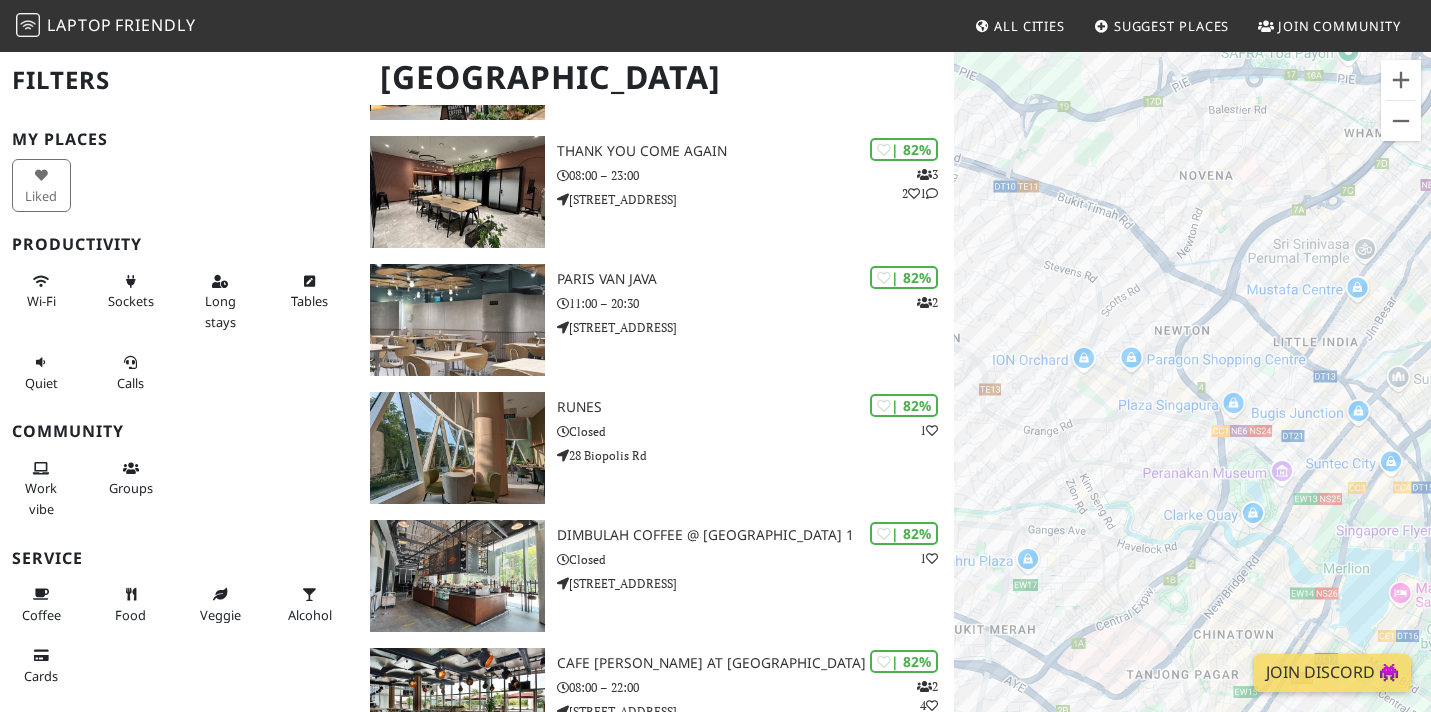 drag, startPoint x: 1038, startPoint y: 474, endPoint x: 1315, endPoint y: 248, distance: 357.49826 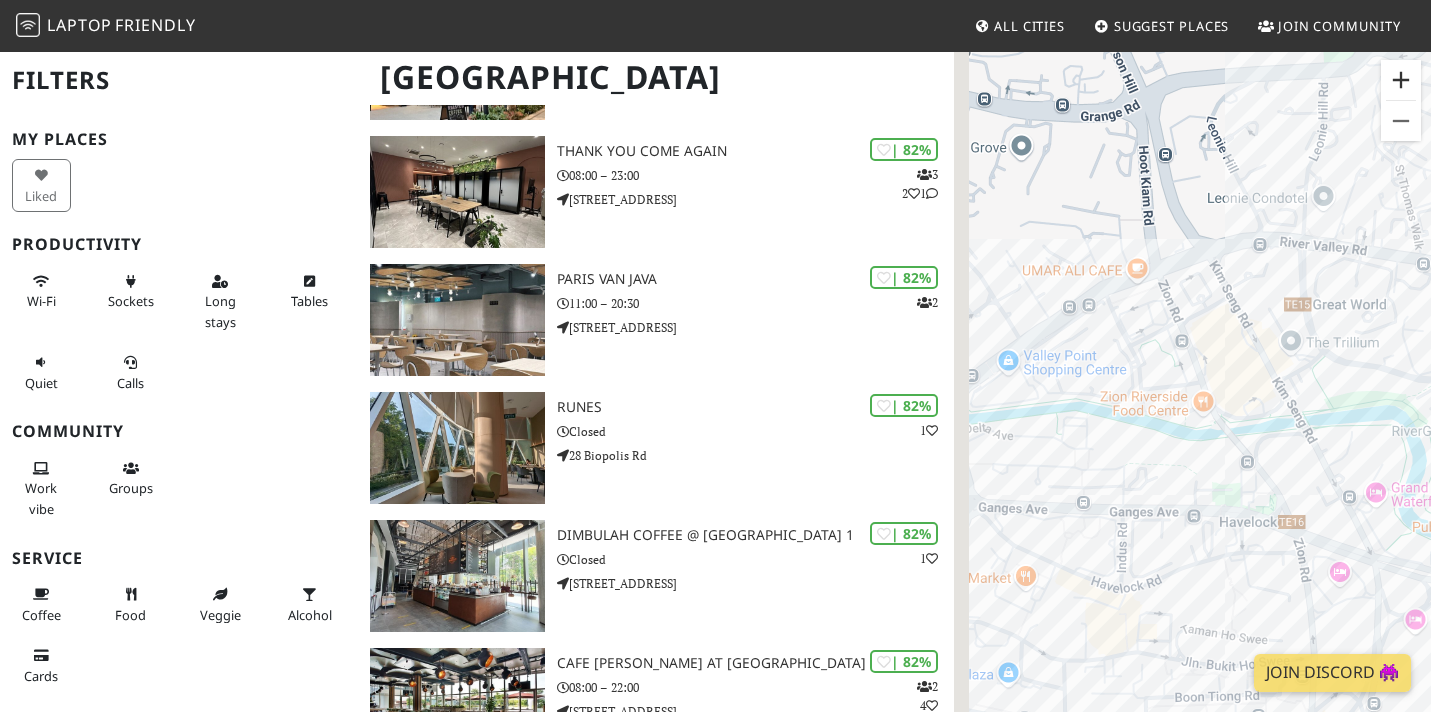 drag, startPoint x: 1096, startPoint y: 492, endPoint x: 1384, endPoint y: 69, distance: 511.7353 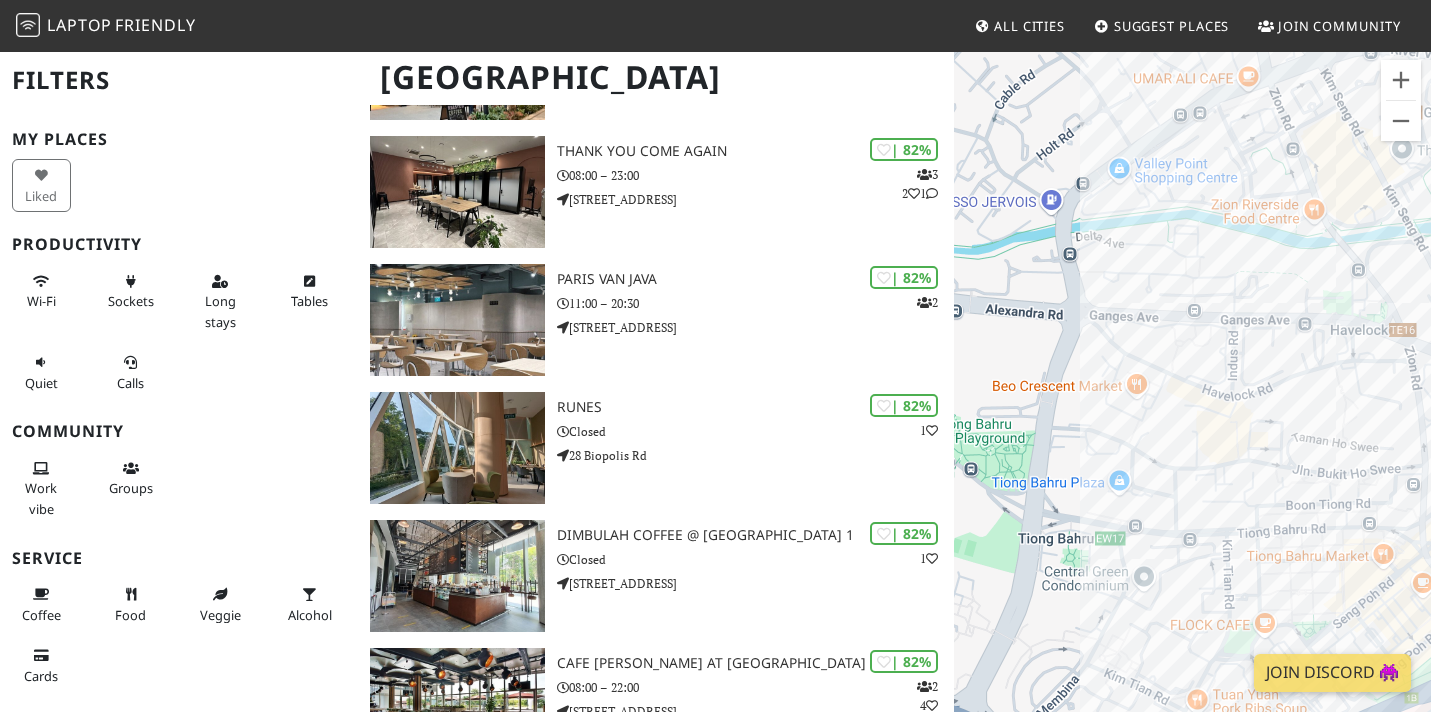 drag, startPoint x: 1155, startPoint y: 438, endPoint x: 1134, endPoint y: 408, distance: 36.619667 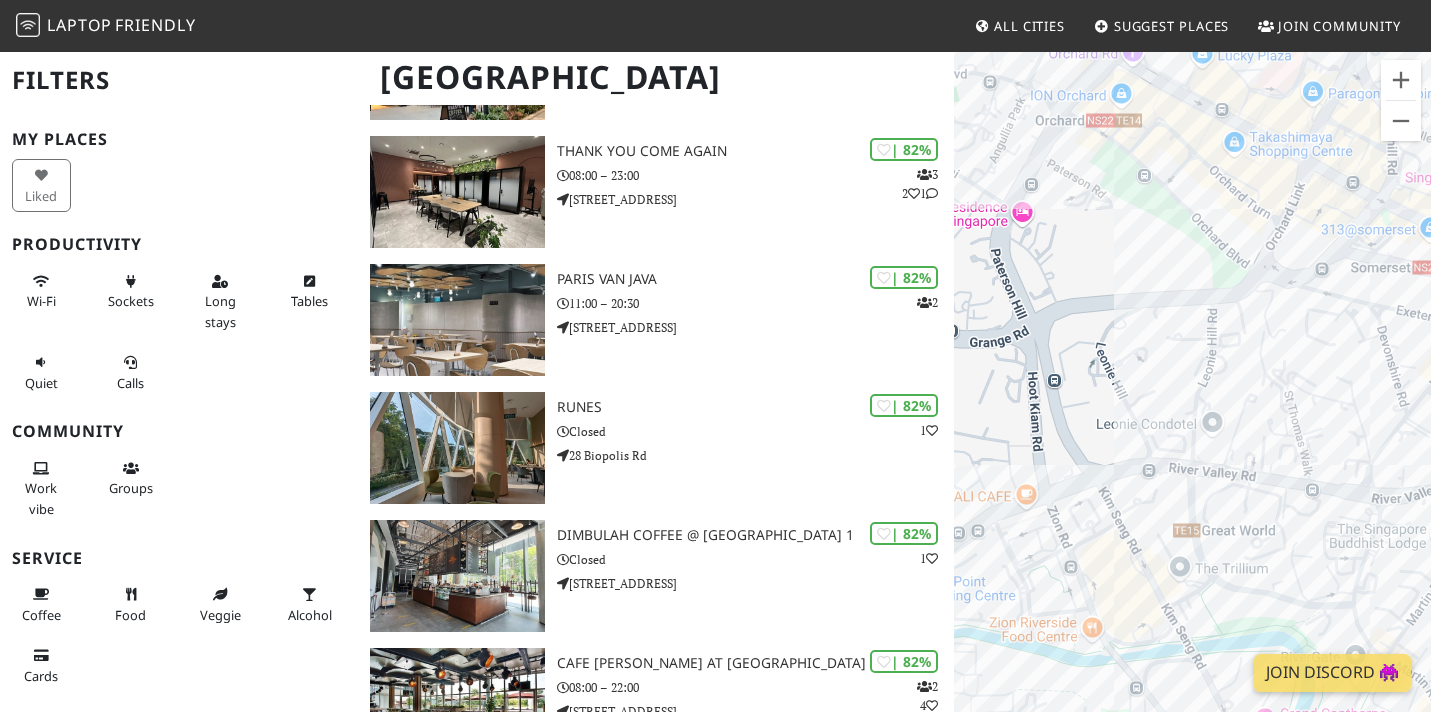 drag, startPoint x: 1152, startPoint y: 400, endPoint x: 1372, endPoint y: 384, distance: 220.58105 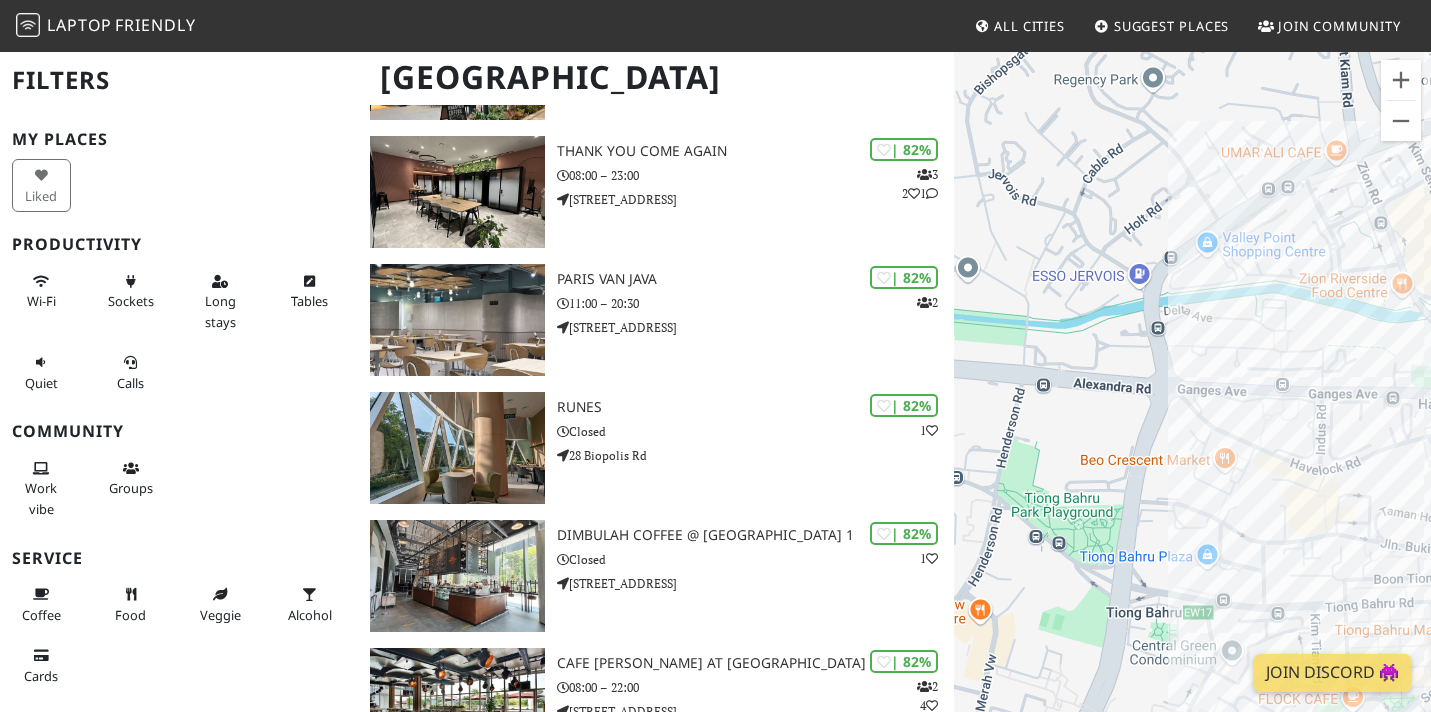 drag, startPoint x: 1093, startPoint y: 360, endPoint x: 1251, endPoint y: 75, distance: 325.86655 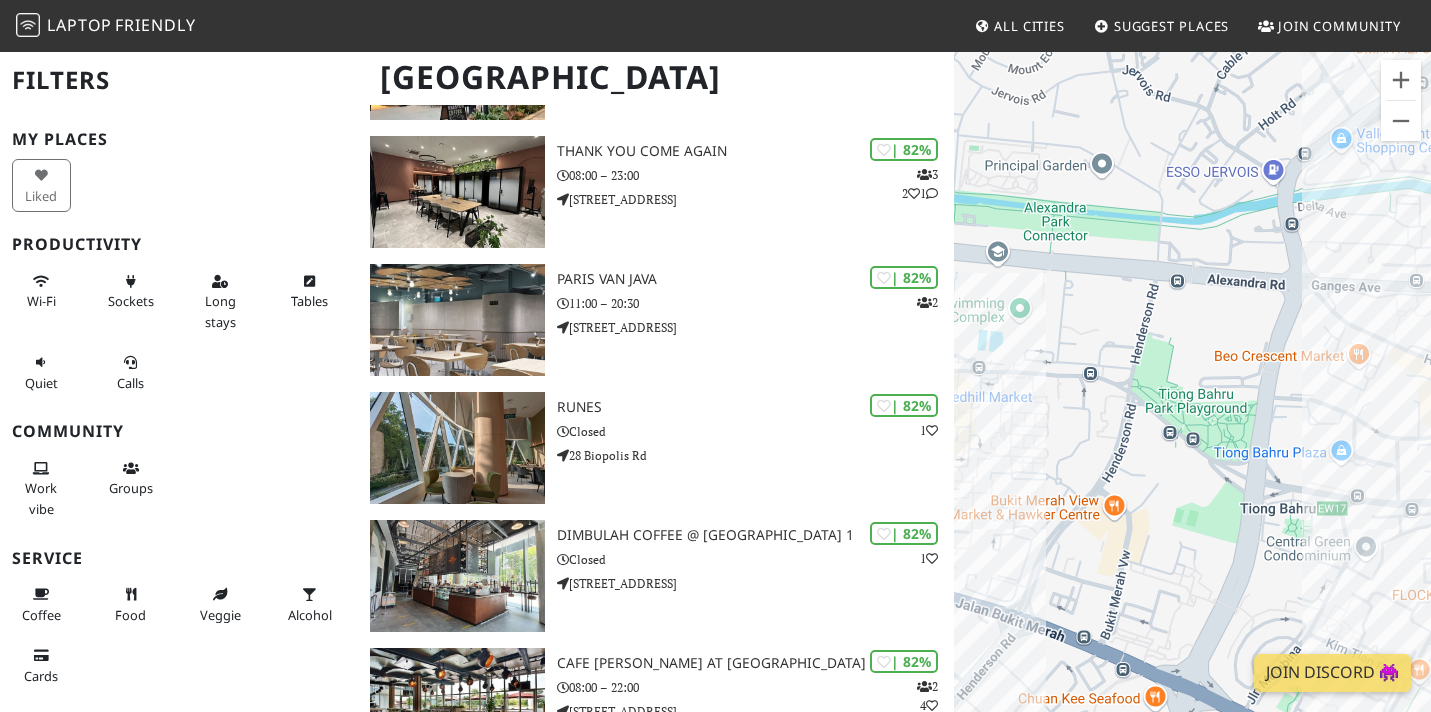 drag, startPoint x: 1157, startPoint y: 379, endPoint x: 1290, endPoint y: 275, distance: 168.83424 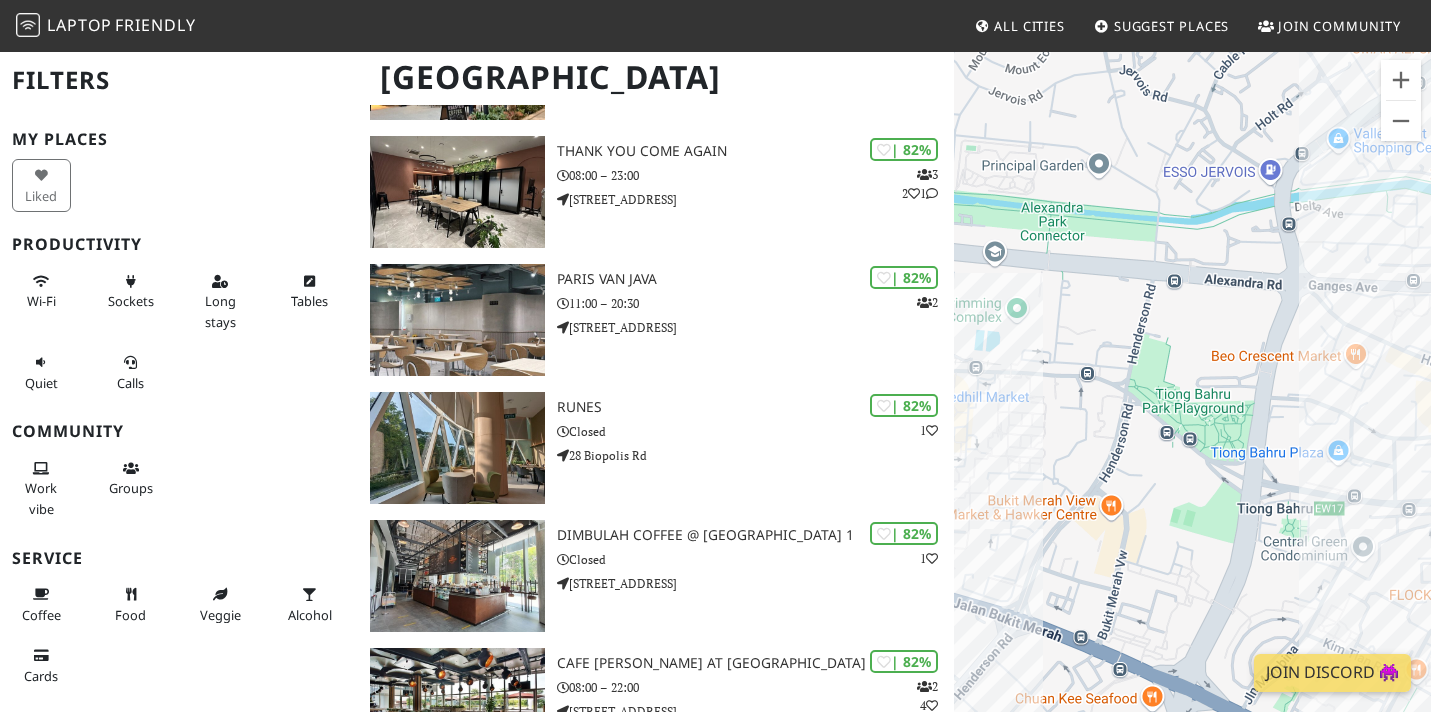 click on "To navigate, press the arrow keys." at bounding box center [1192, 406] 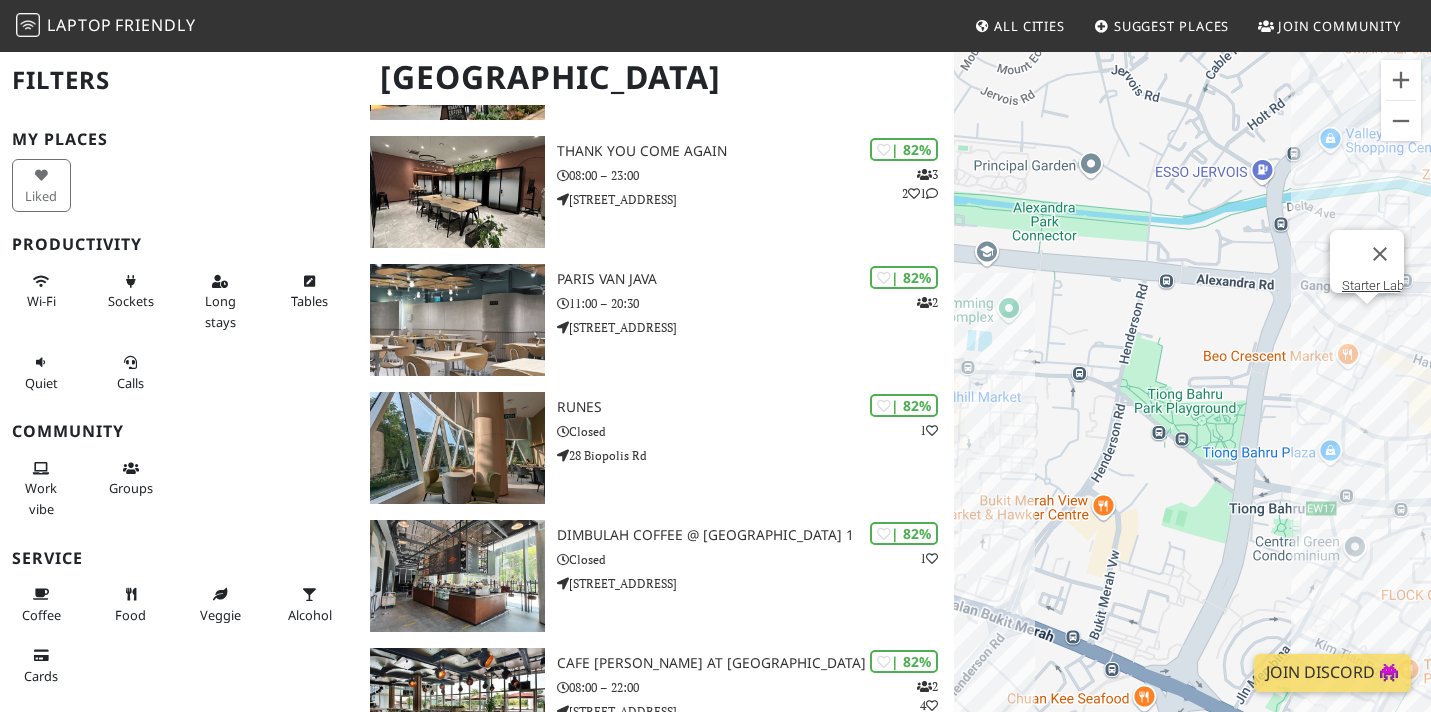 click on "To navigate, press the arrow keys. Starter Lab" at bounding box center [1192, 406] 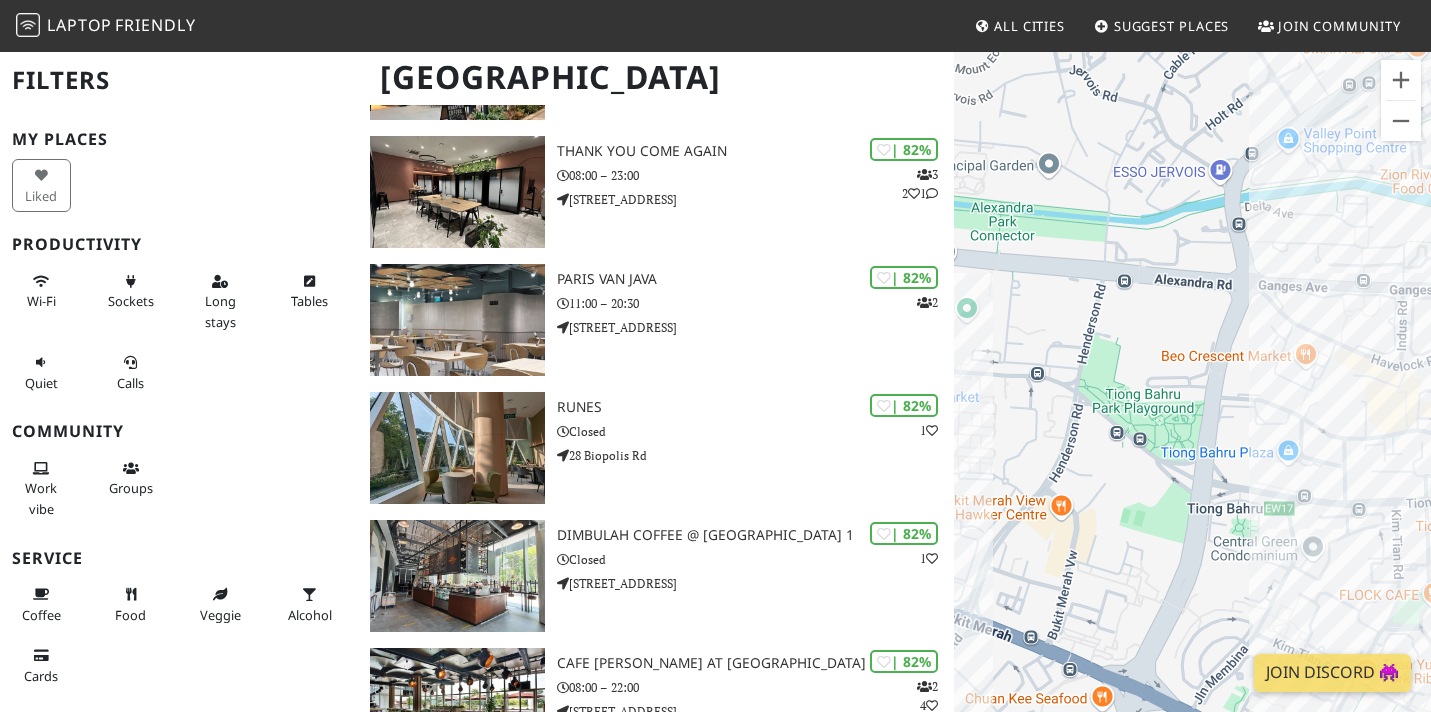 click on "To navigate, press the arrow keys." at bounding box center [1192, 406] 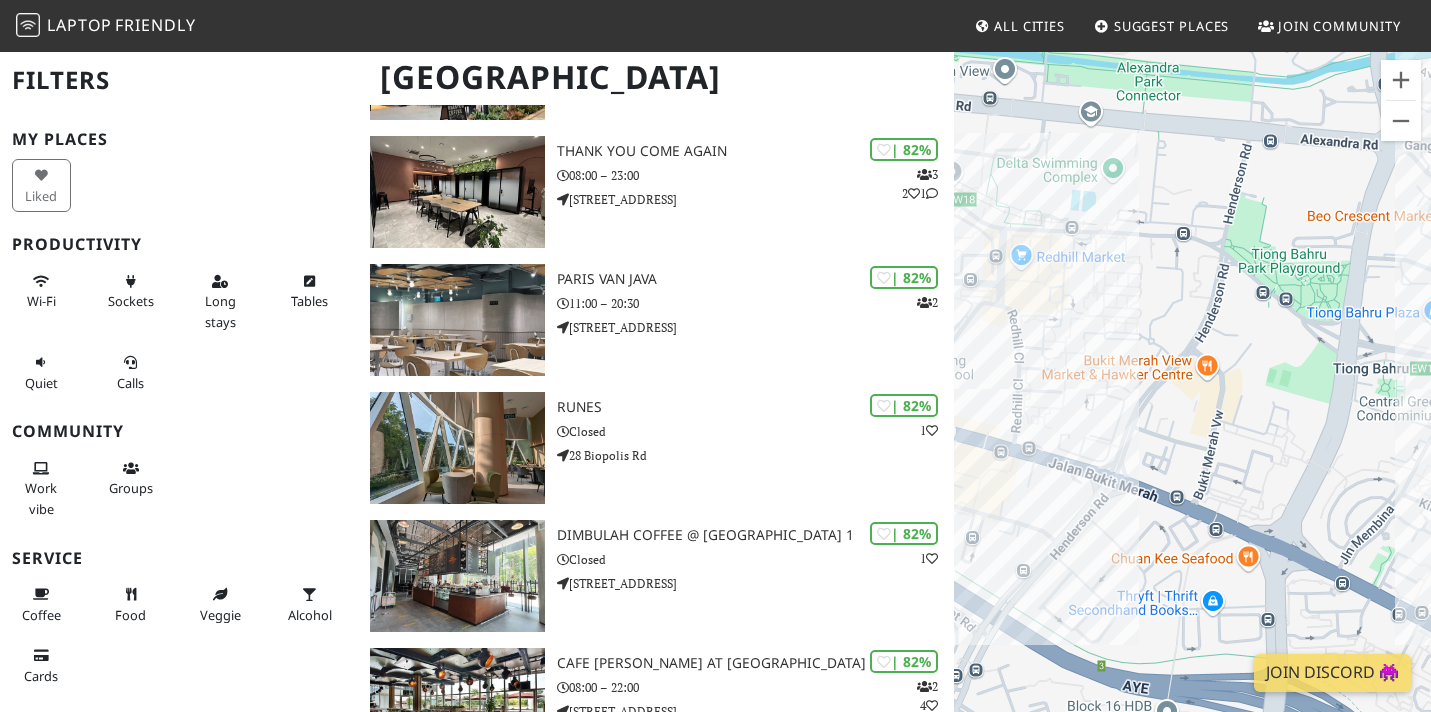 drag, startPoint x: 1078, startPoint y: 485, endPoint x: 1234, endPoint y: 341, distance: 212.30167 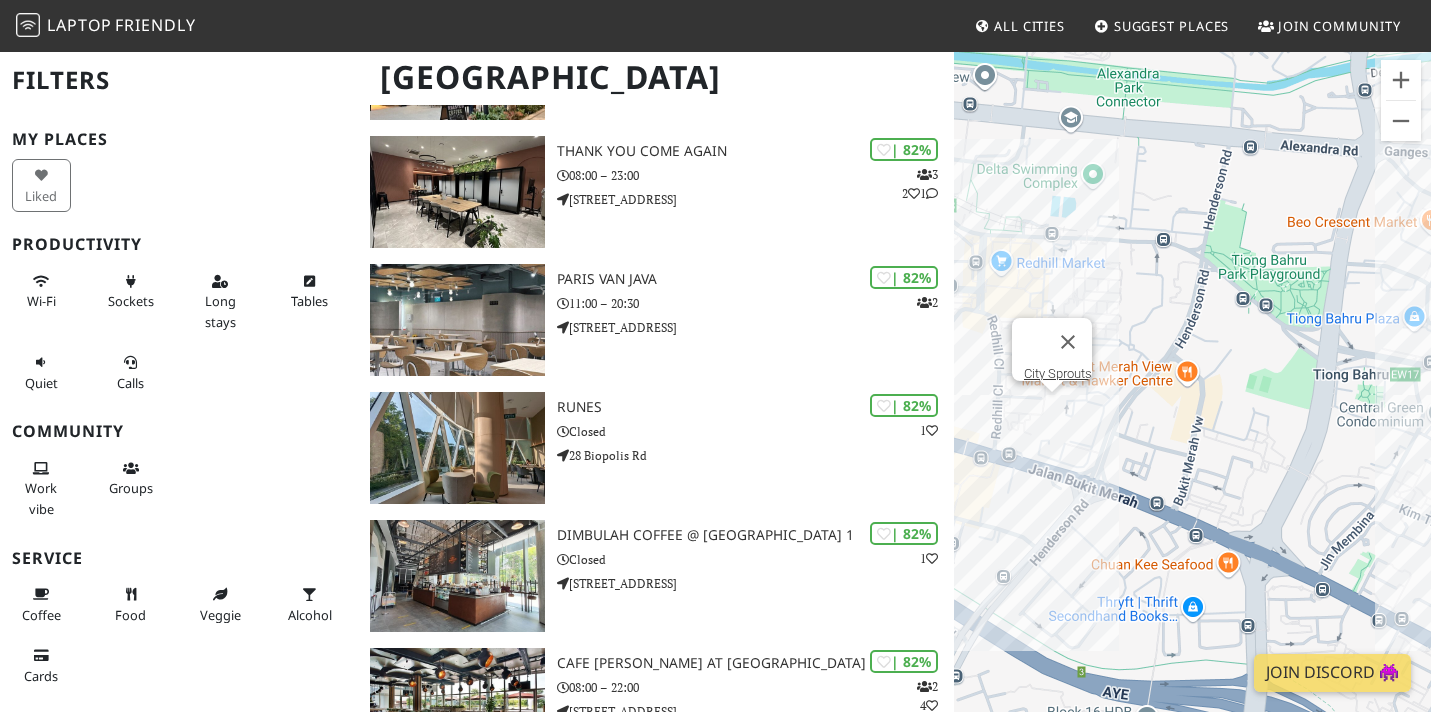 click on "To navigate, press the arrow keys. City Sprouts" at bounding box center [1192, 406] 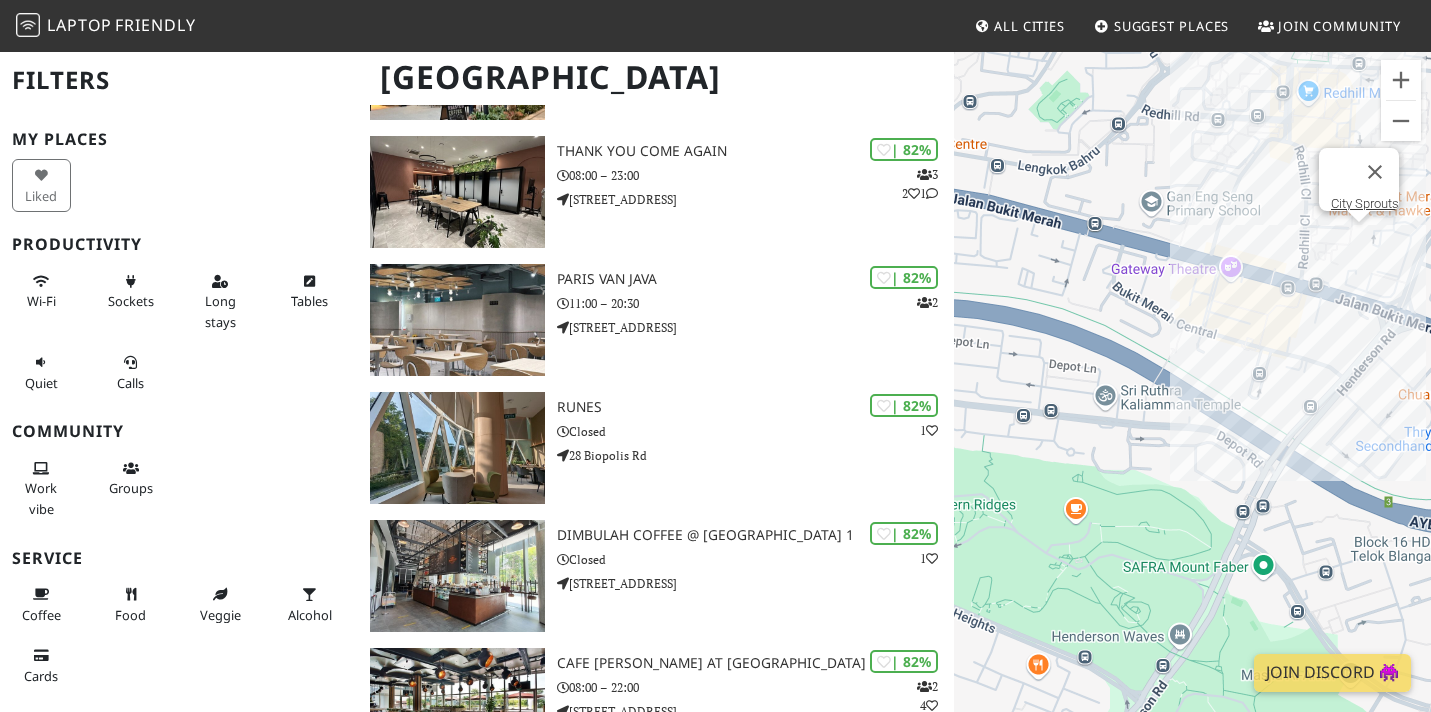 drag, startPoint x: 1038, startPoint y: 467, endPoint x: 1349, endPoint y: 289, distance: 358.33643 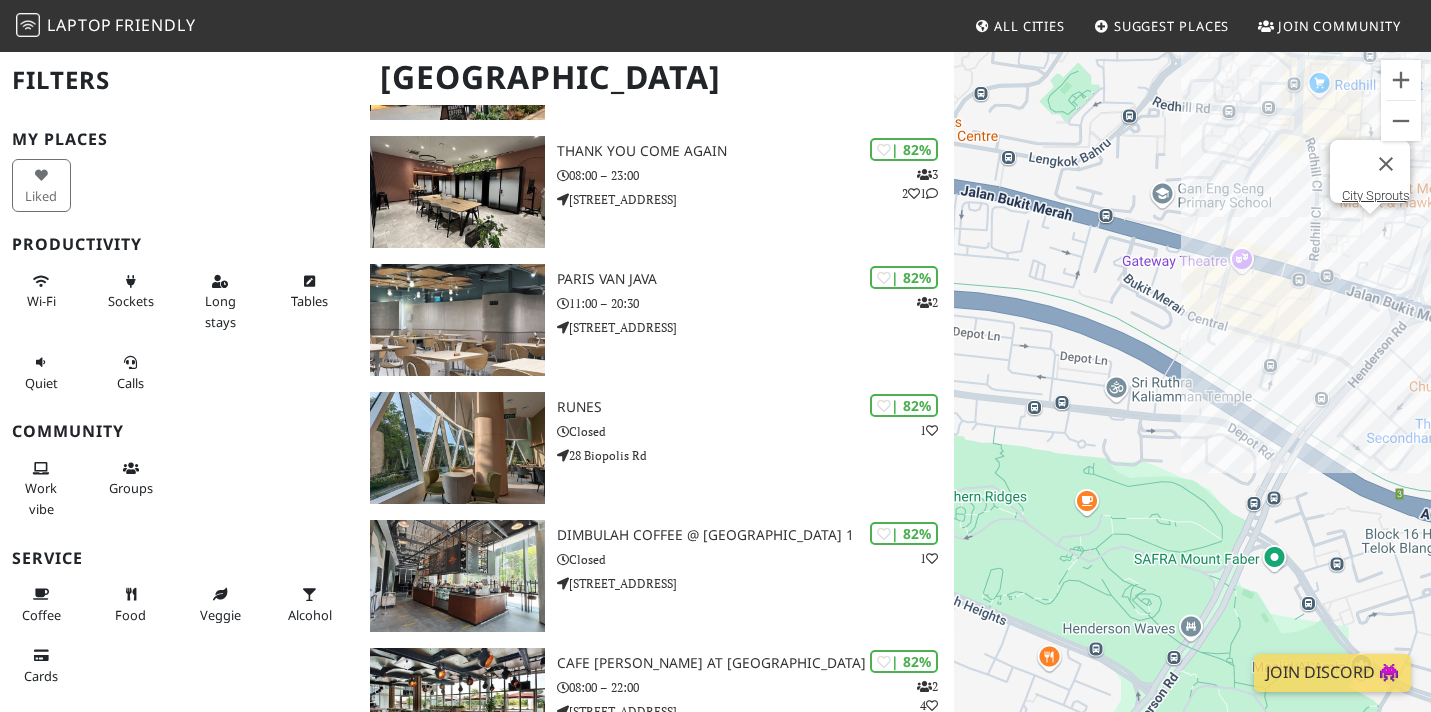 click on "To navigate, press the arrow keys. City Sprouts" at bounding box center [1192, 406] 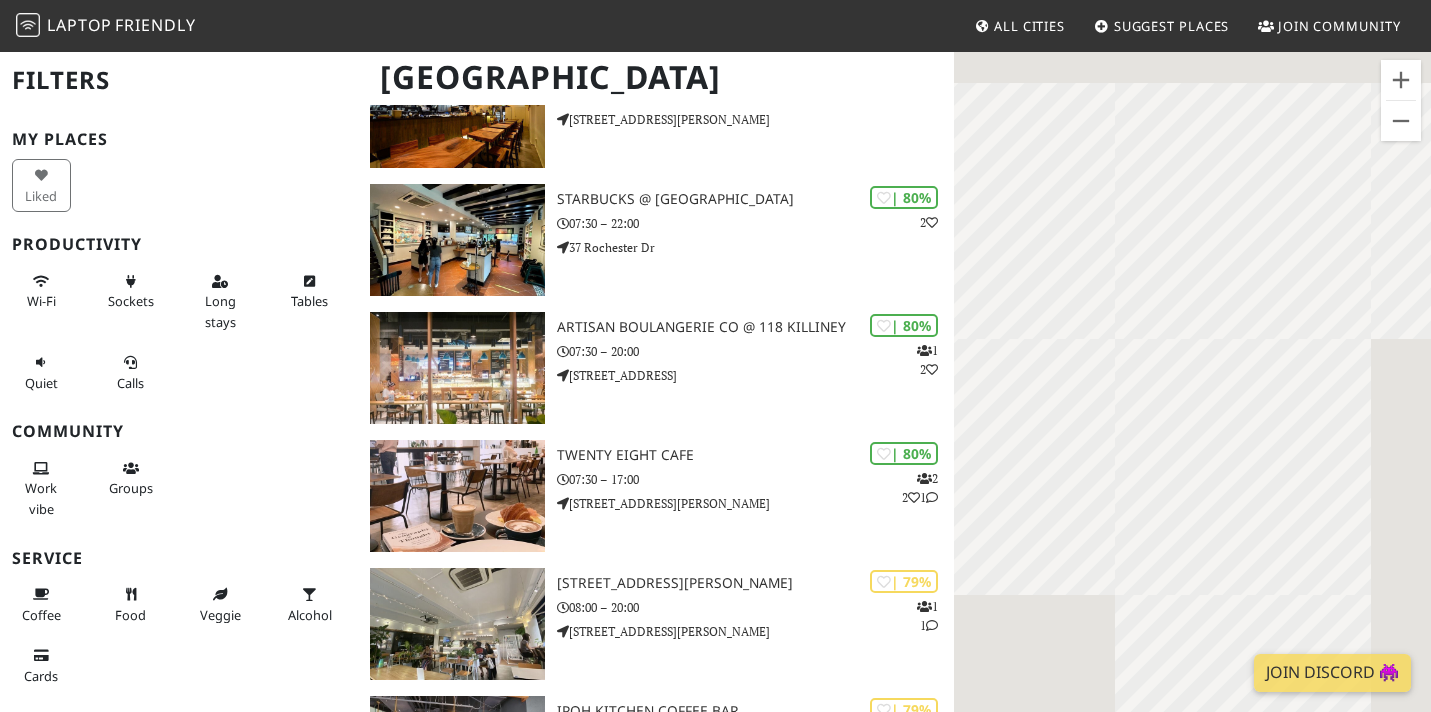 scroll, scrollTop: 2632, scrollLeft: 0, axis: vertical 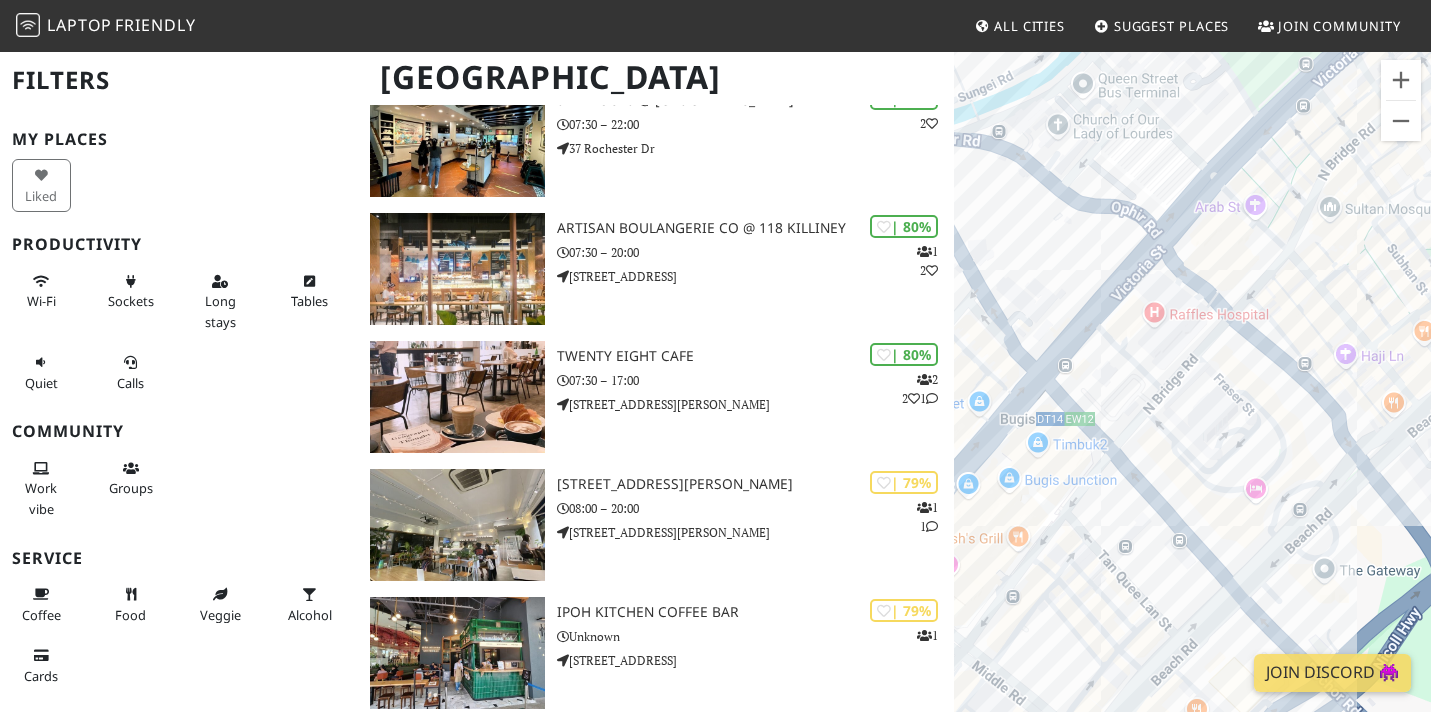 drag, startPoint x: 1124, startPoint y: 591, endPoint x: 1373, endPoint y: 157, distance: 500.35687 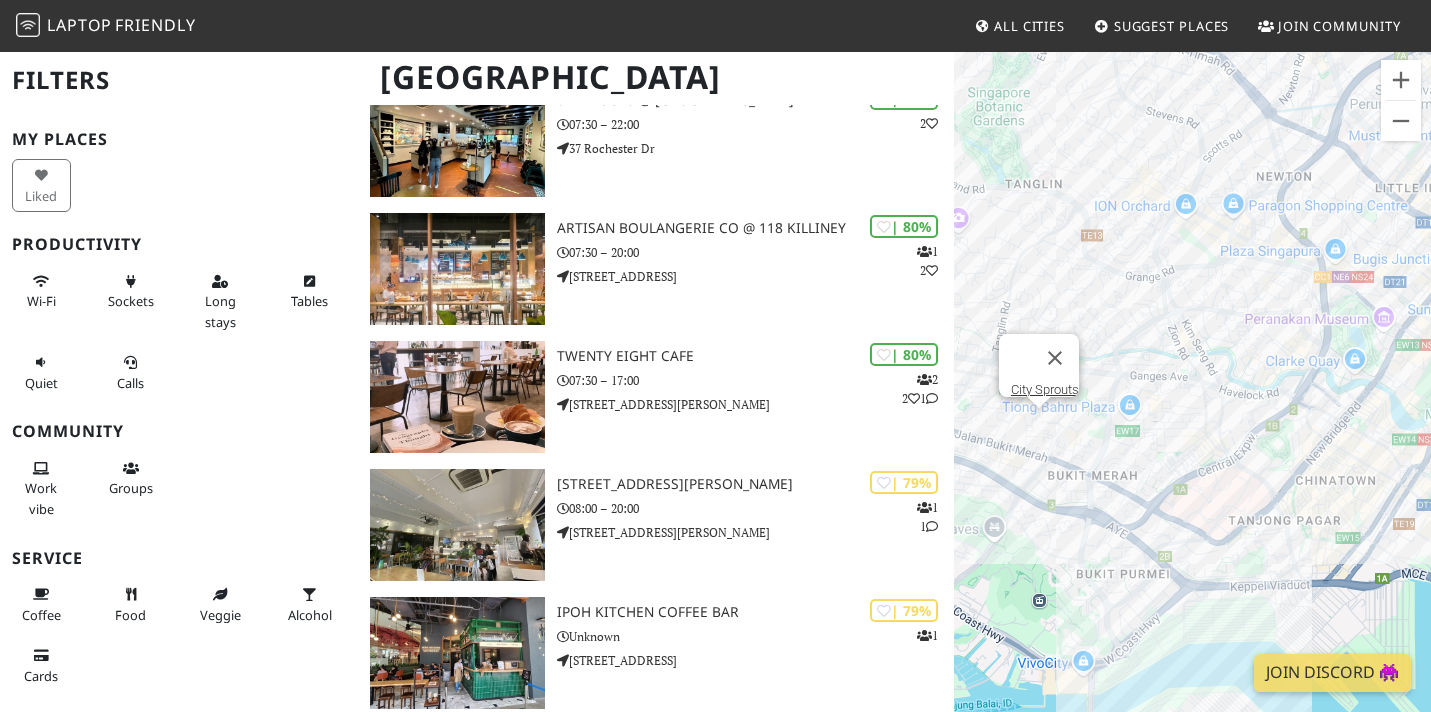 drag, startPoint x: 1082, startPoint y: 665, endPoint x: 1269, endPoint y: 443, distance: 290.26367 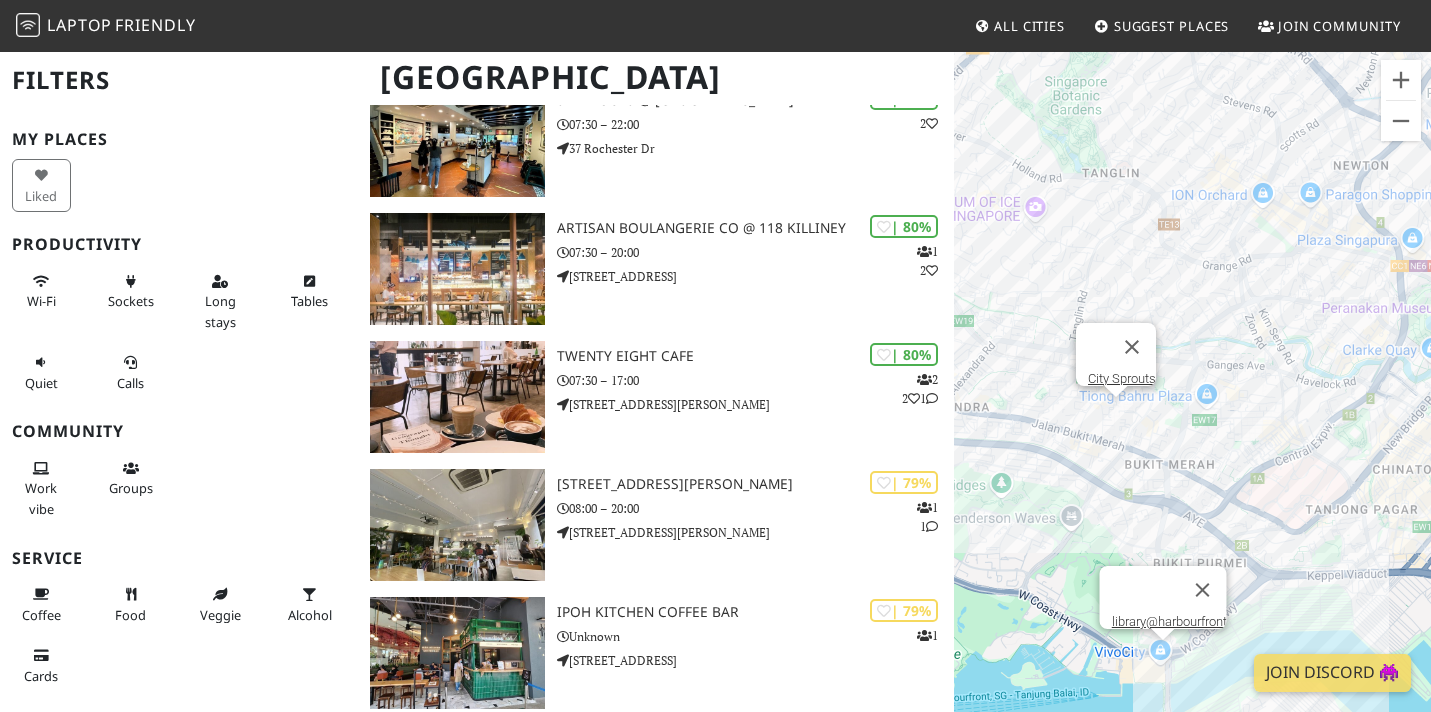 click on "To navigate, press the arrow keys. City Sprouts library@harbourfront" at bounding box center (1192, 406) 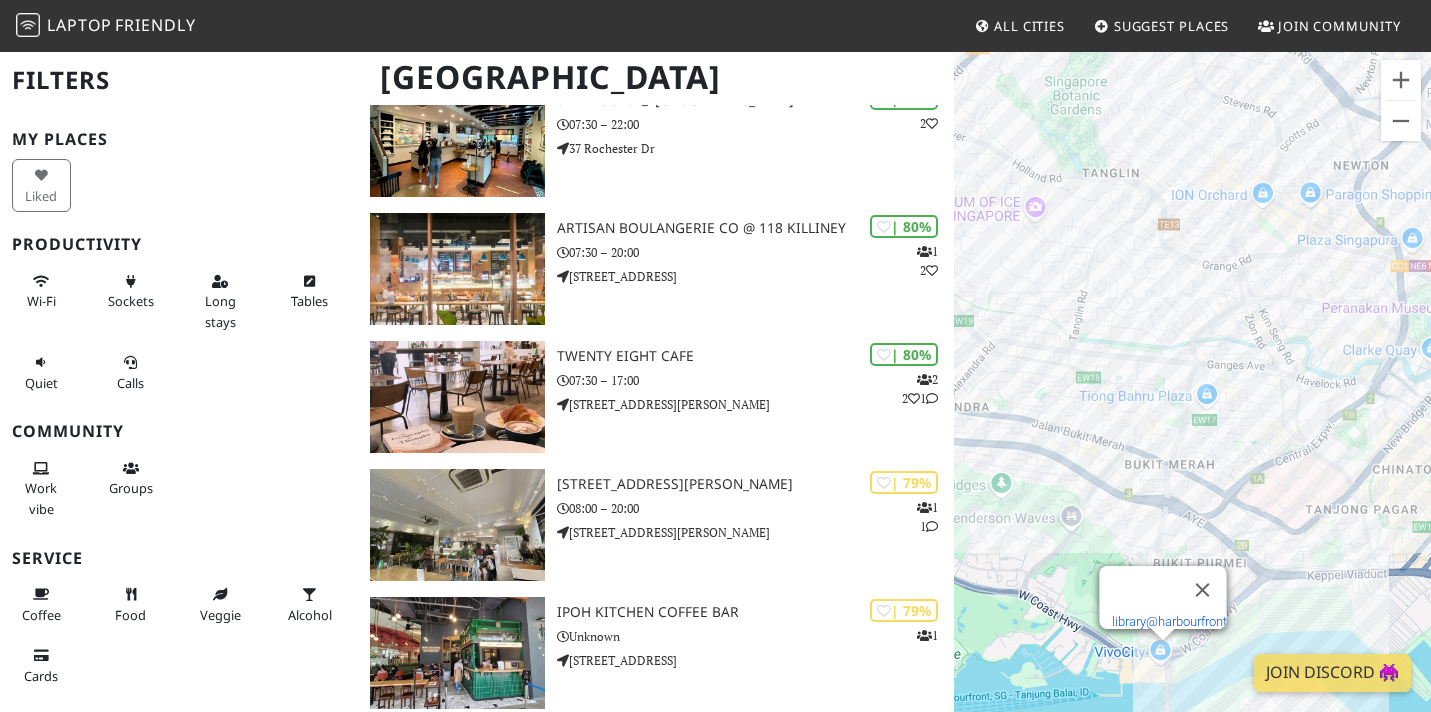 click on "library@harbourfront" at bounding box center (1168, 621) 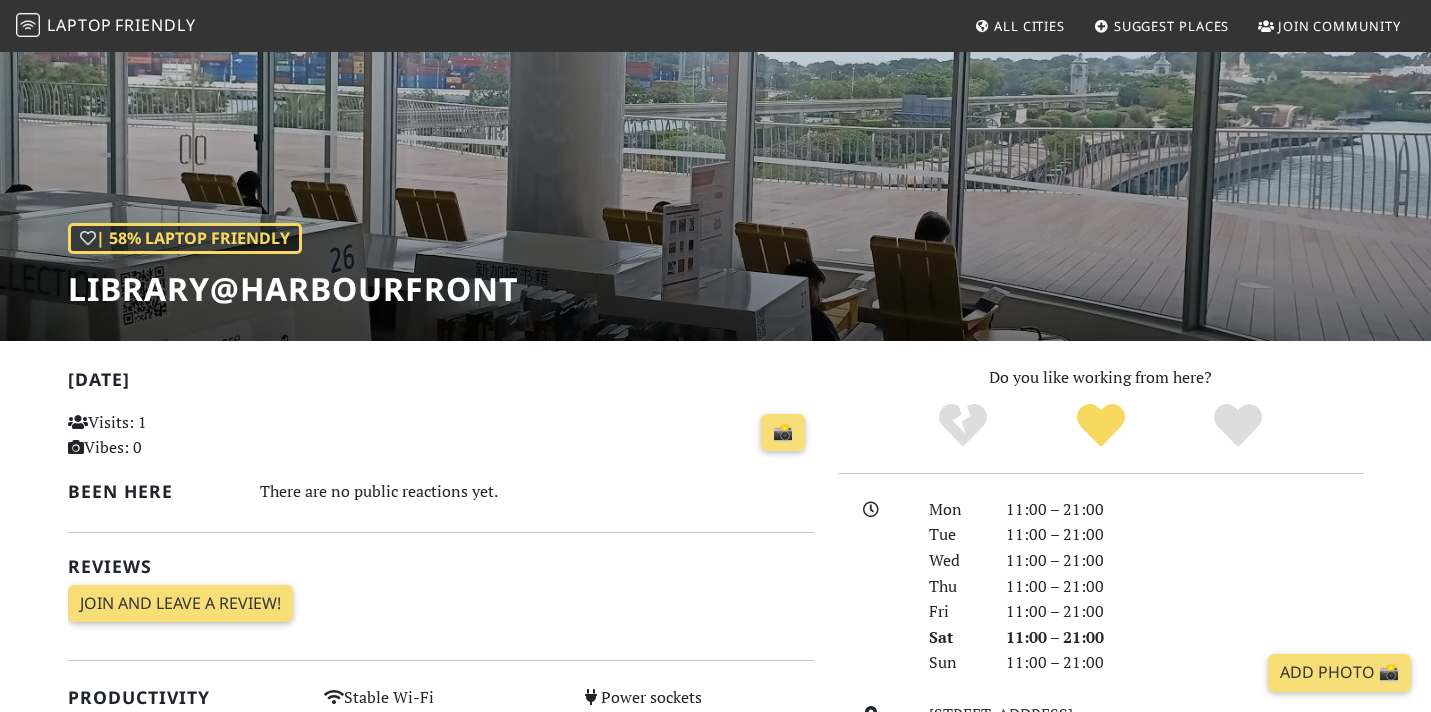 scroll, scrollTop: 0, scrollLeft: 0, axis: both 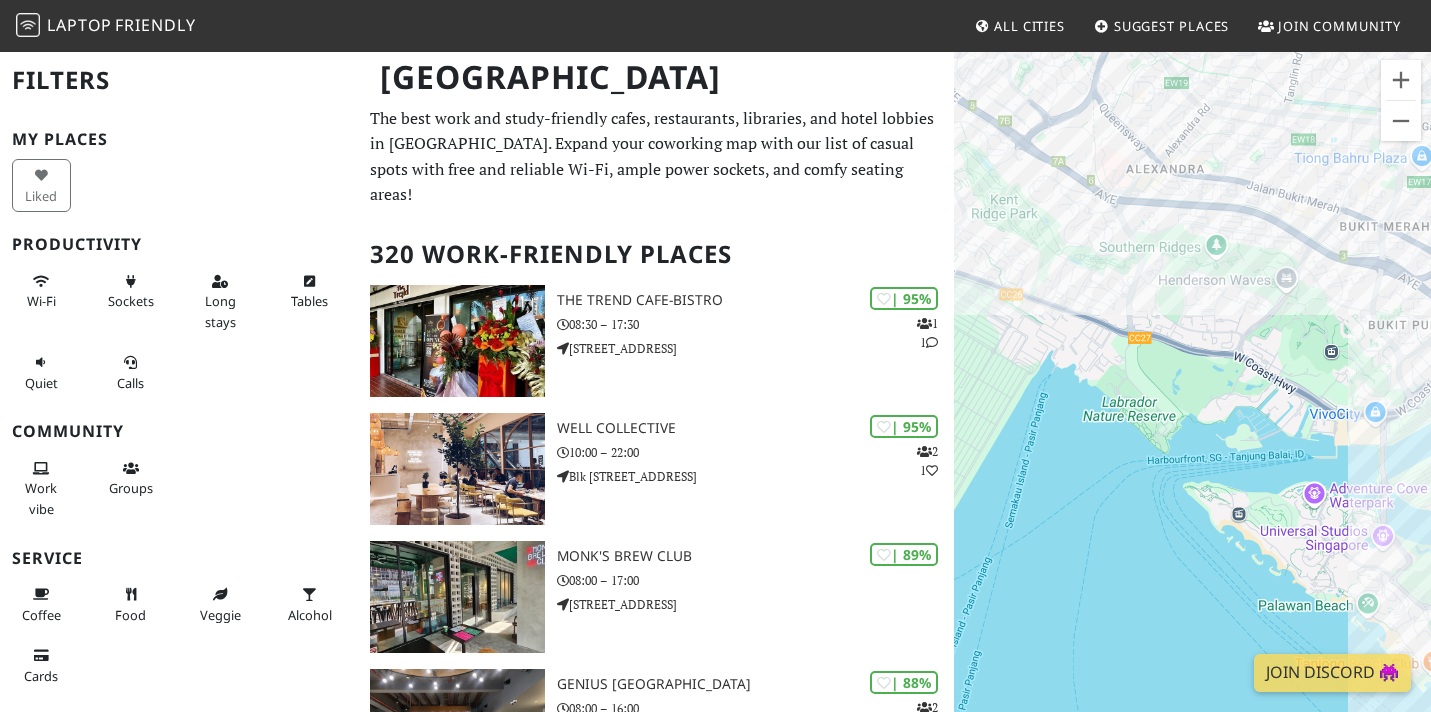 drag, startPoint x: 1087, startPoint y: 300, endPoint x: 1199, endPoint y: 434, distance: 174.64249 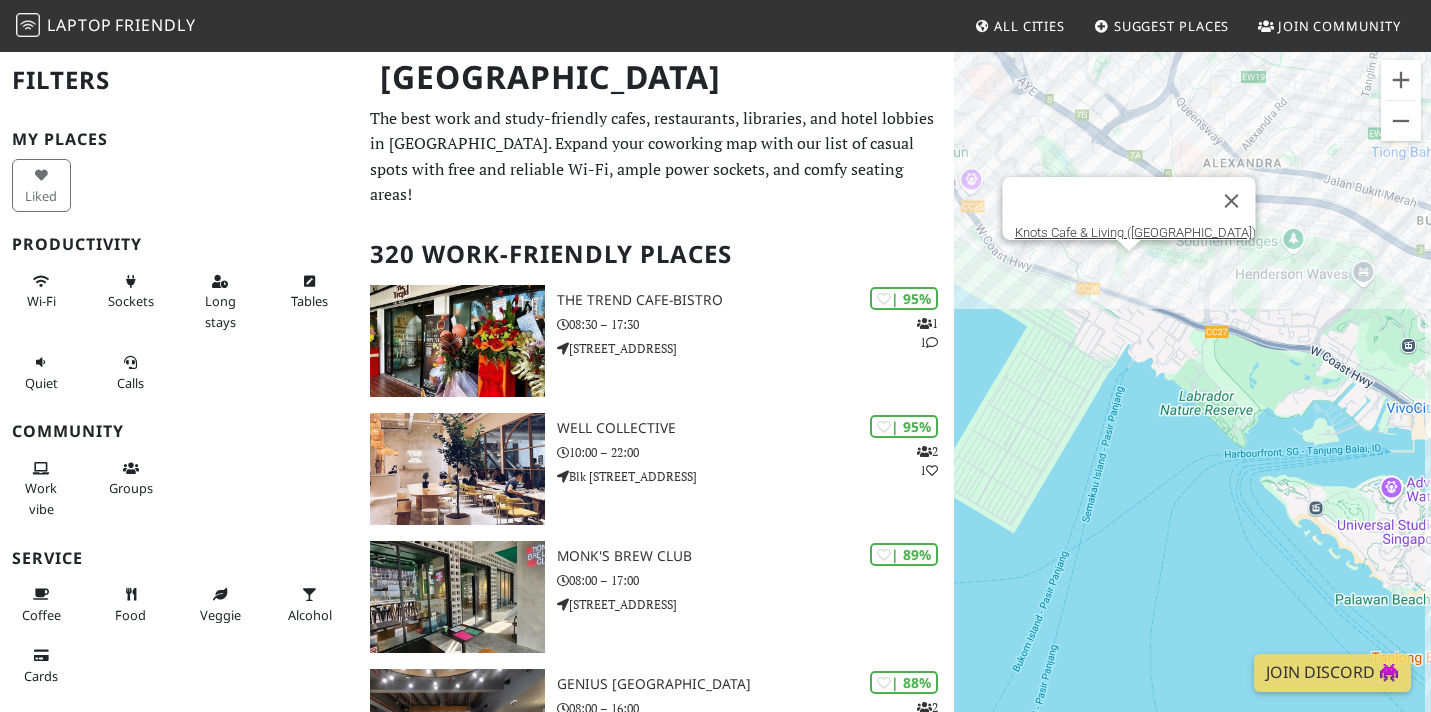 click on "To navigate, press the arrow keys. Knots Cafe & Living (Pasir Panjang)" at bounding box center (1192, 406) 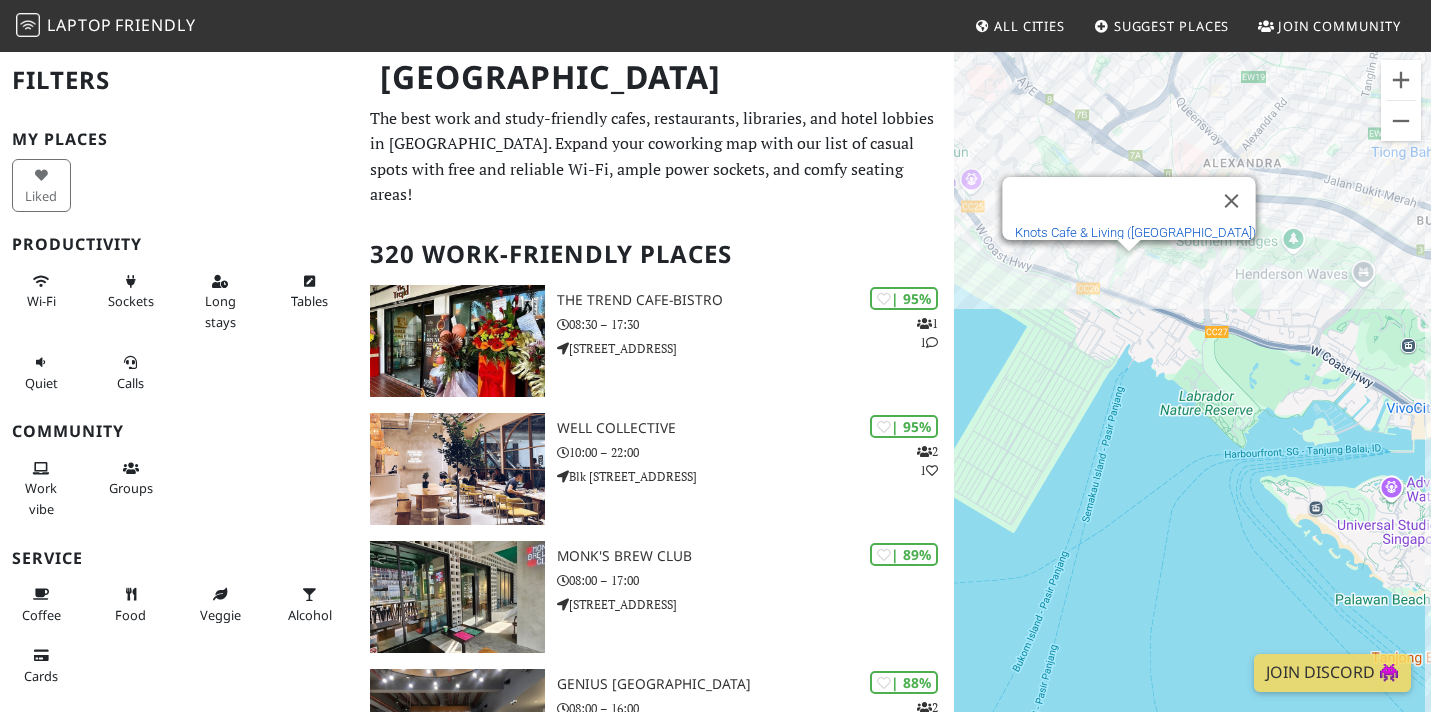 click on "Knots Cafe & Living ([GEOGRAPHIC_DATA])" at bounding box center (1134, 232) 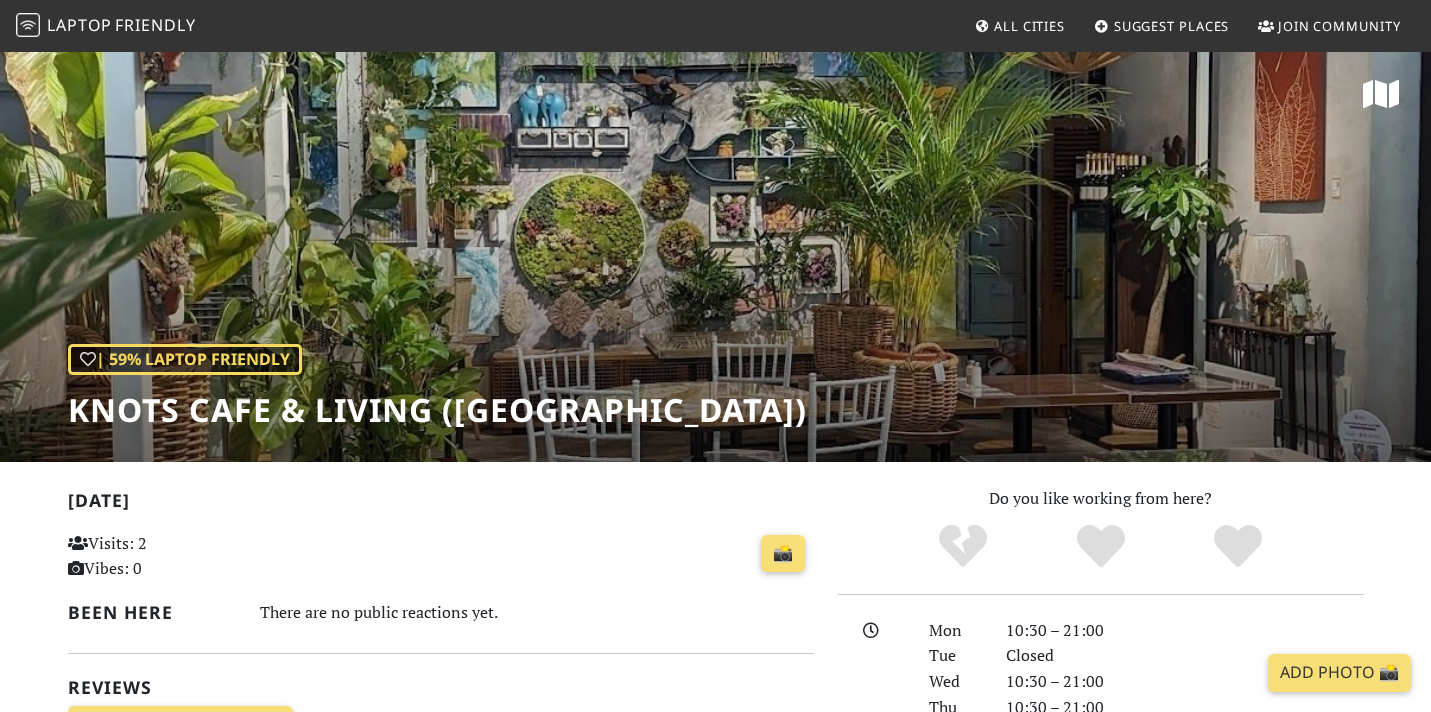 scroll, scrollTop: 0, scrollLeft: 0, axis: both 